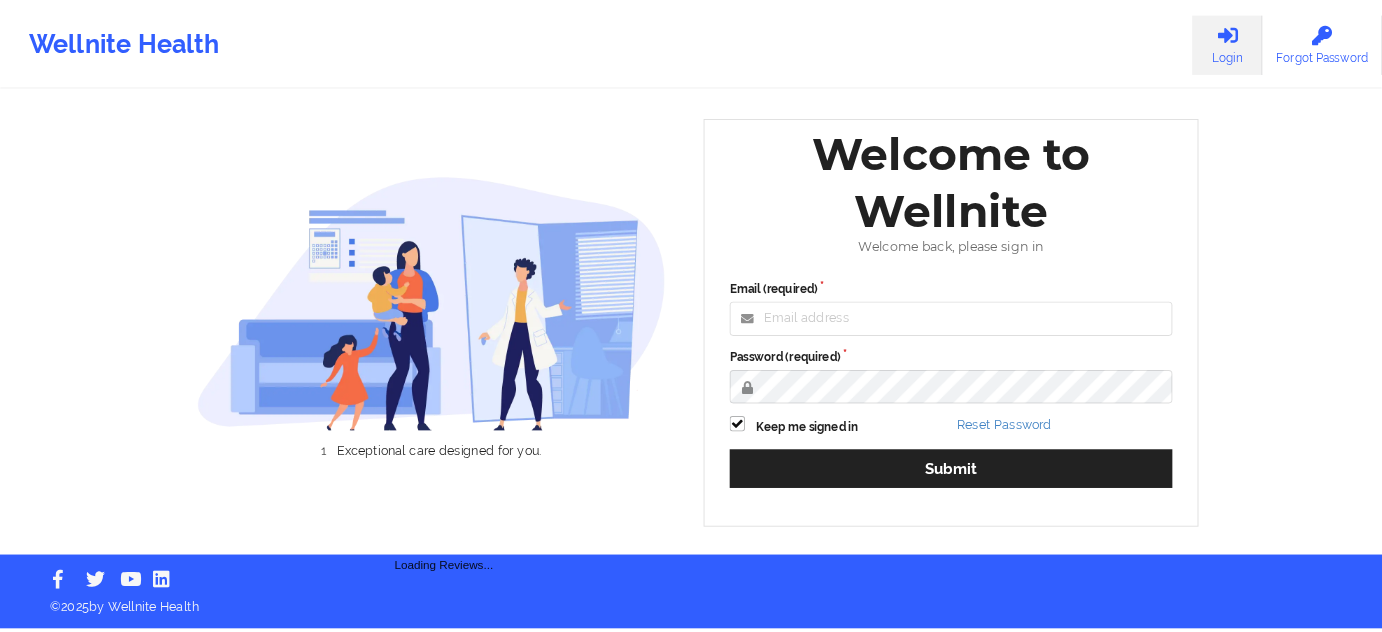 scroll, scrollTop: 0, scrollLeft: 0, axis: both 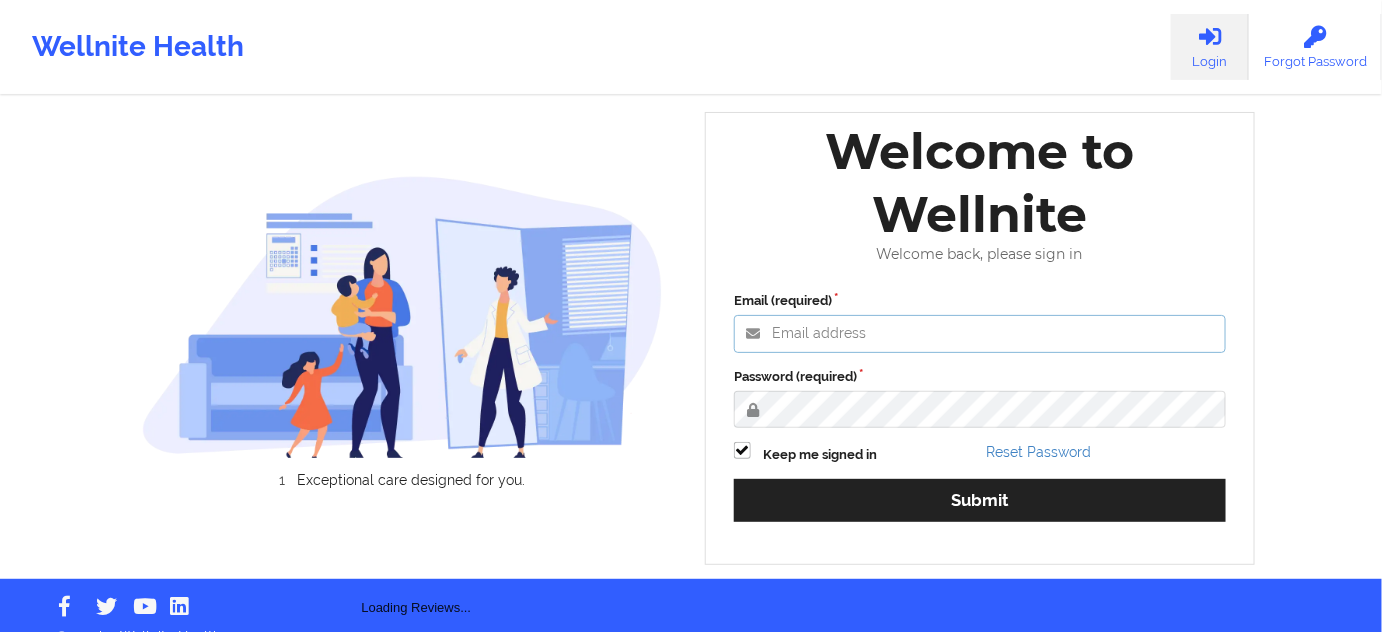 type on "[PERSON_NAME][EMAIL_ADDRESS][PERSON_NAME][DOMAIN_NAME]" 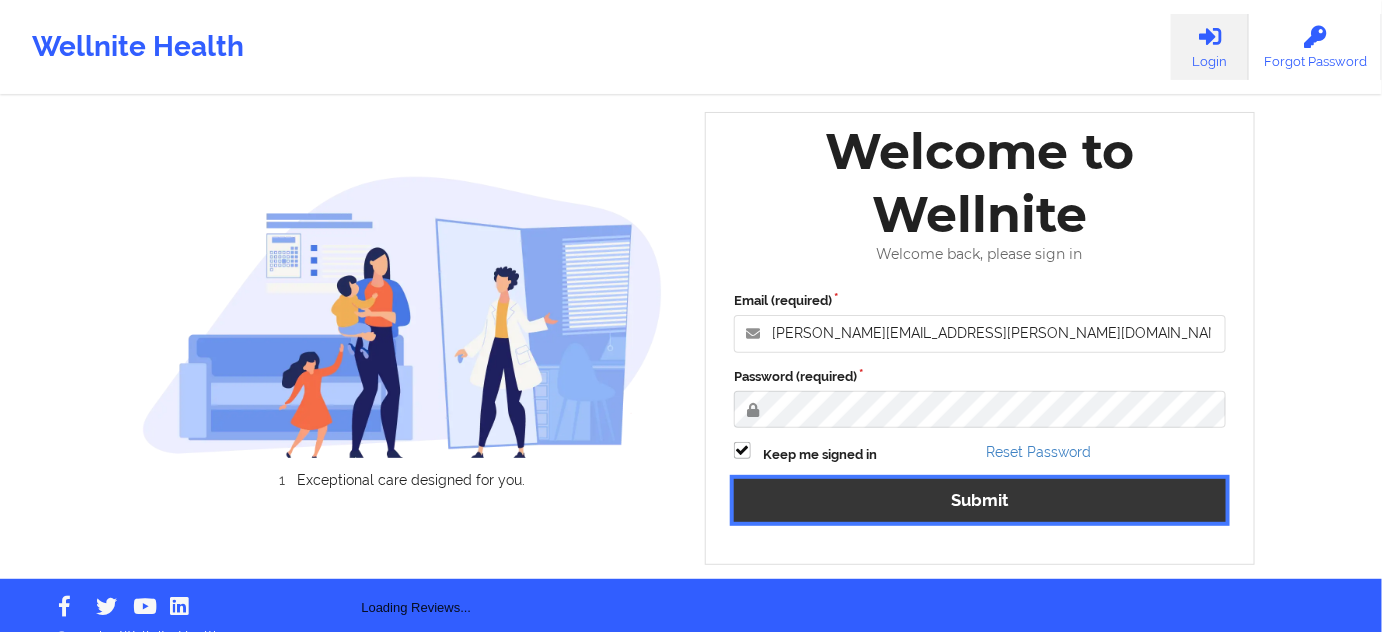 click on "Submit" at bounding box center [980, 500] 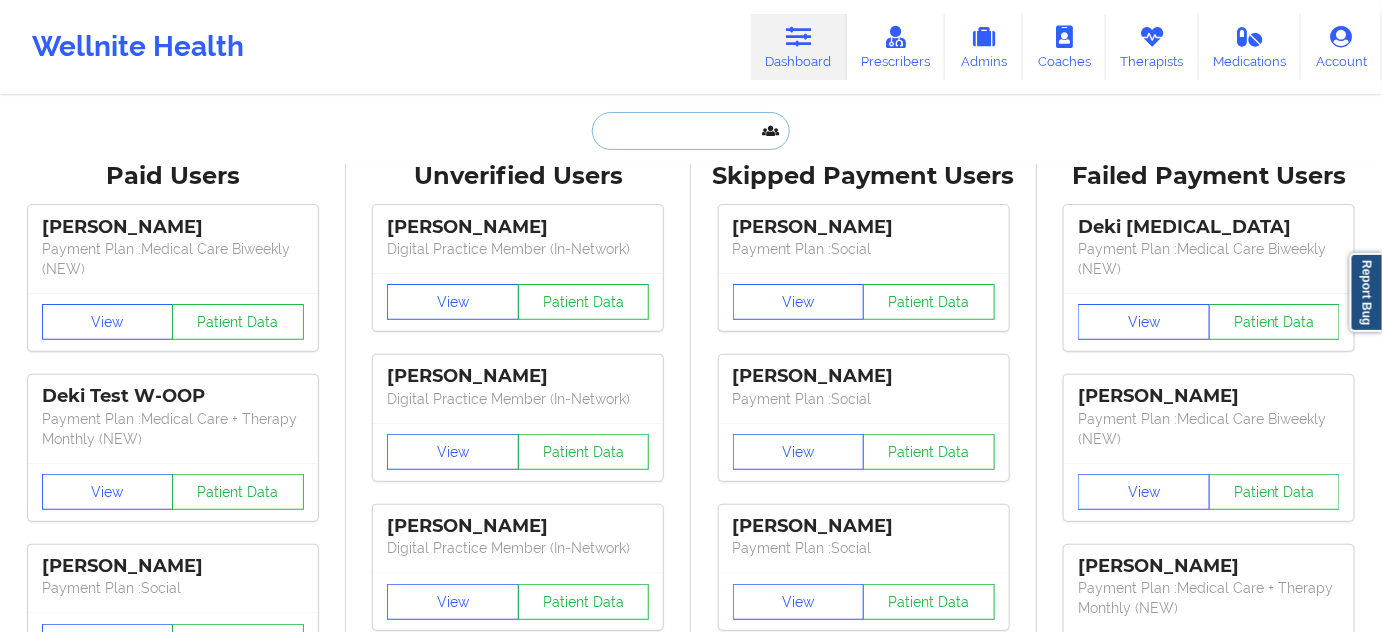 click at bounding box center (691, 131) 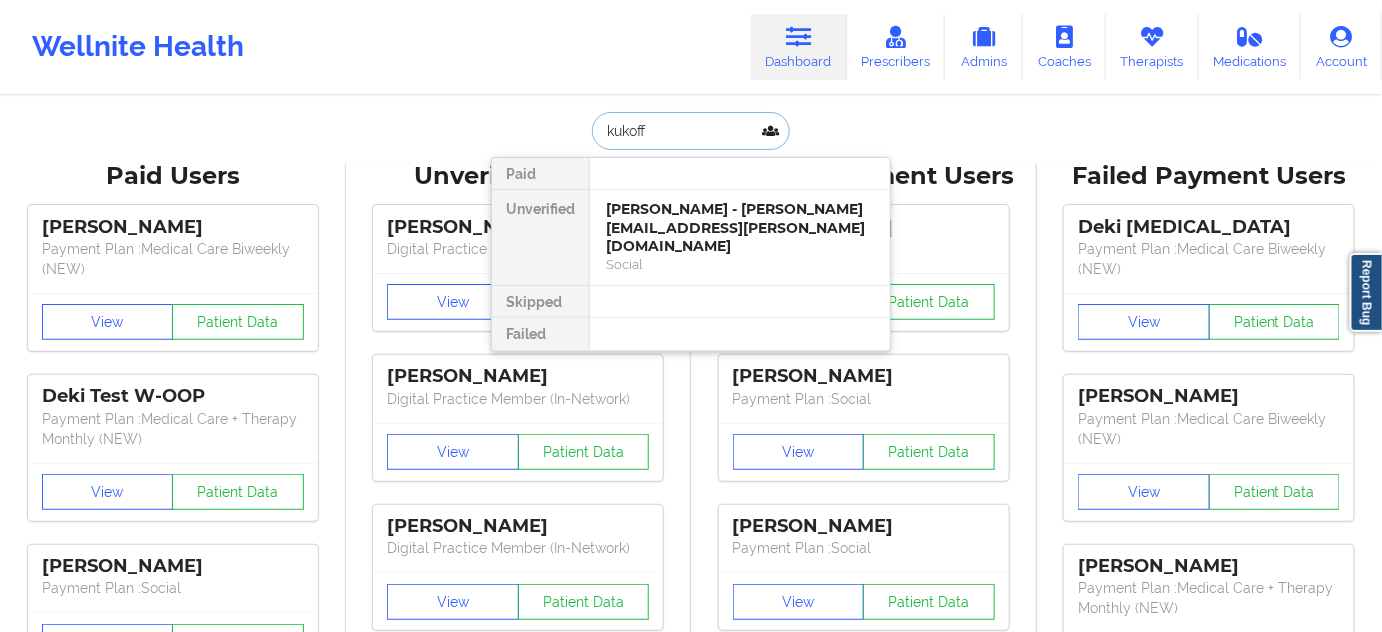 click on "[PERSON_NAME] - [PERSON_NAME][EMAIL_ADDRESS][PERSON_NAME][DOMAIN_NAME]" at bounding box center (740, 228) 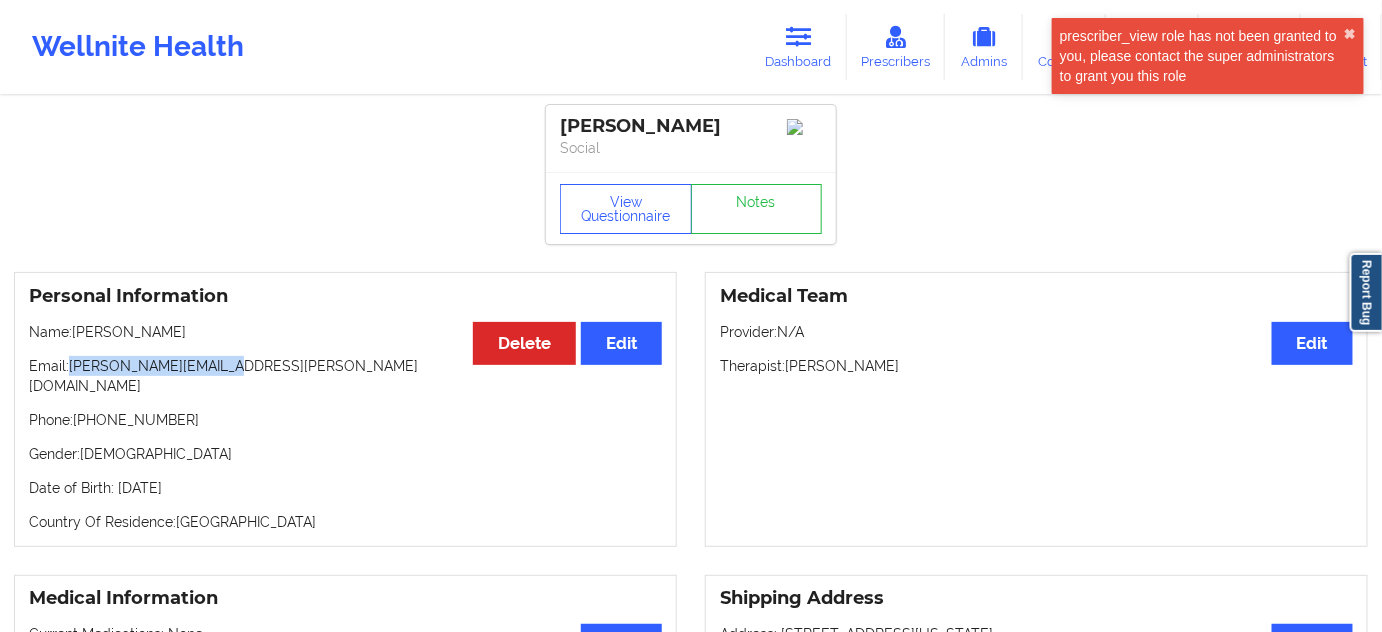 drag, startPoint x: 70, startPoint y: 364, endPoint x: 245, endPoint y: 356, distance: 175.18275 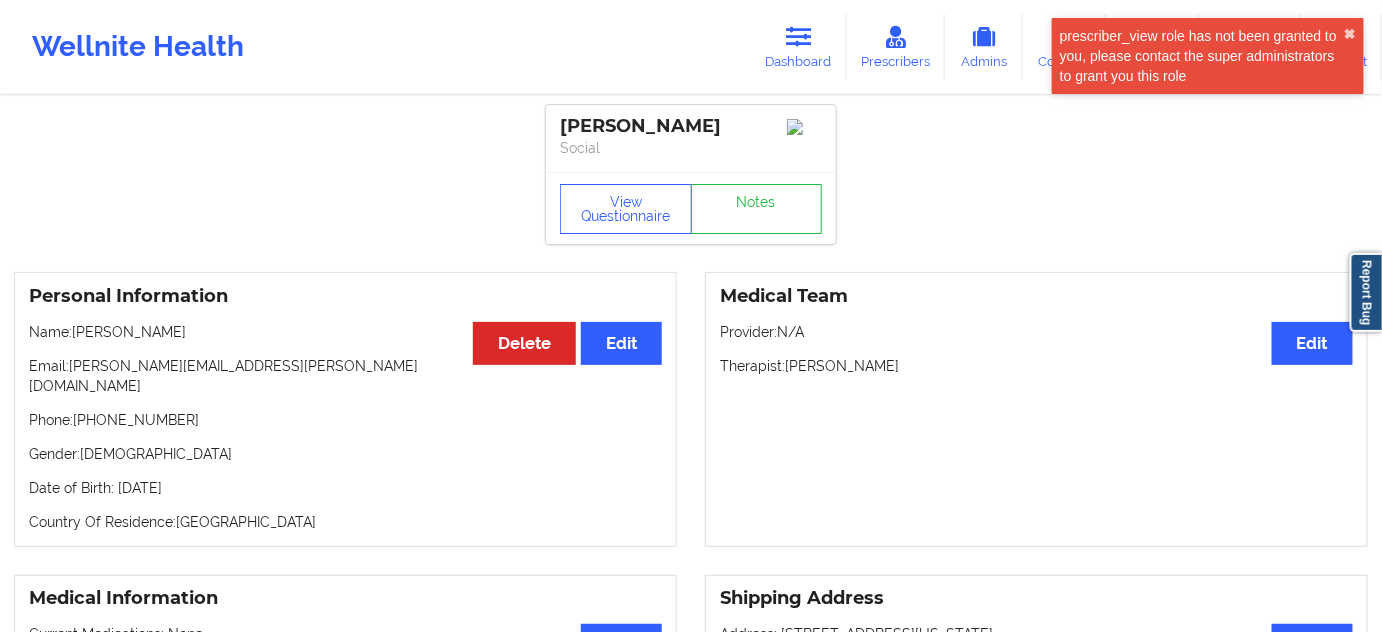 click on "[PERSON_NAME]" at bounding box center (691, 126) 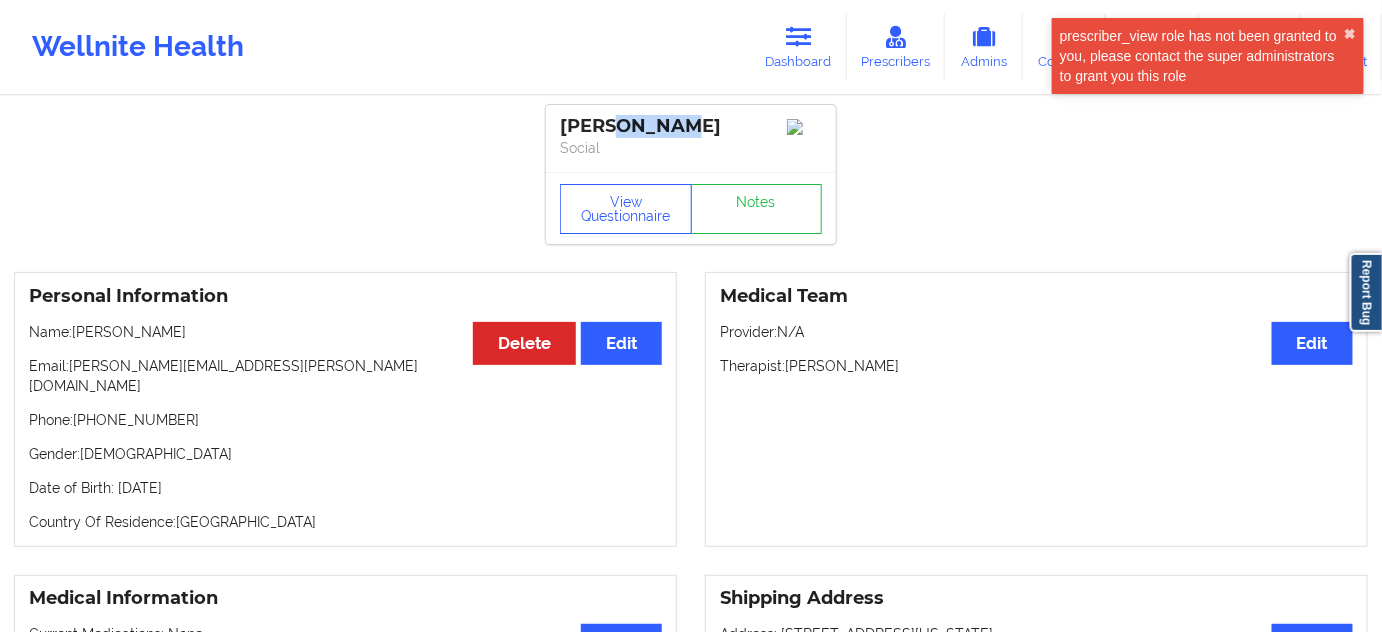 click on "[PERSON_NAME]" at bounding box center [691, 126] 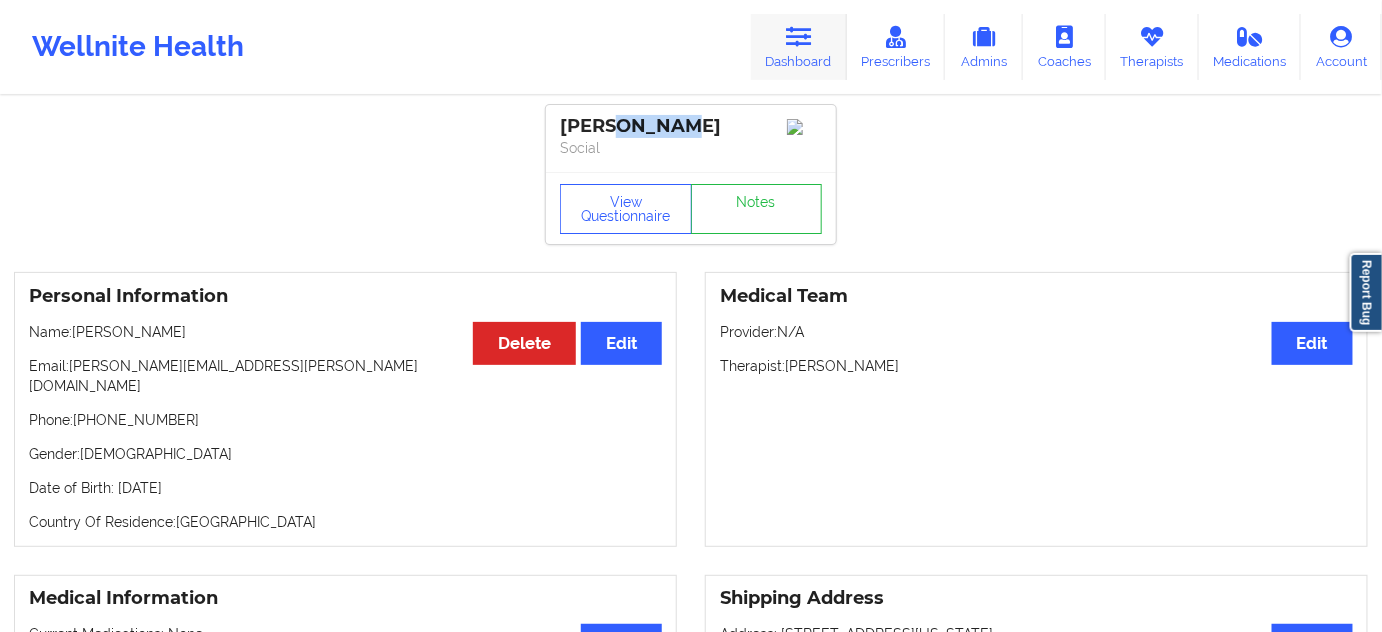 click on "Dashboard" at bounding box center (799, 47) 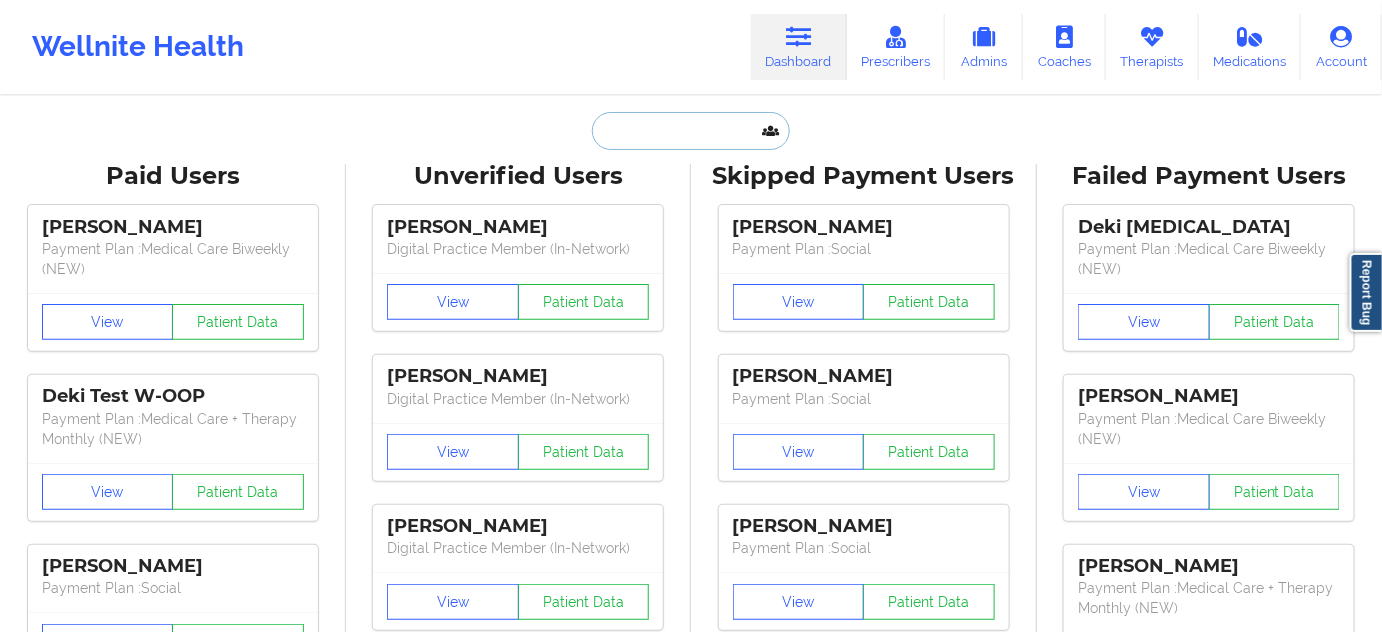 click at bounding box center [691, 131] 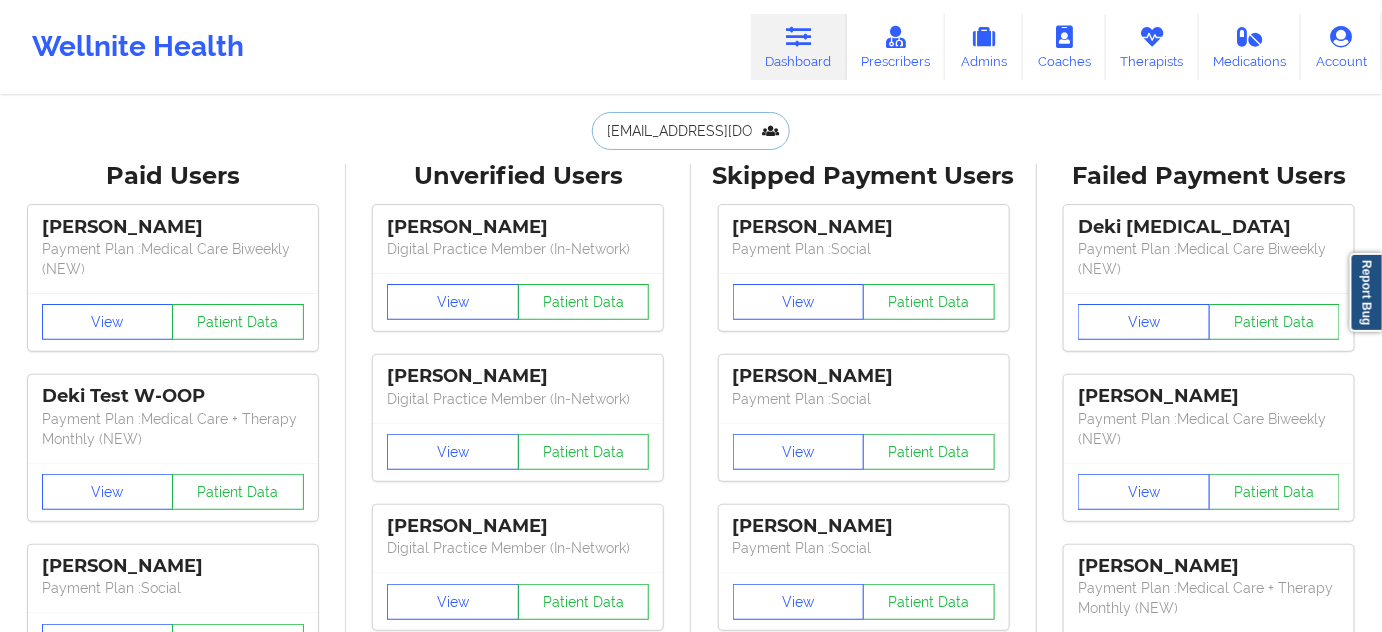 scroll, scrollTop: 0, scrollLeft: 10, axis: horizontal 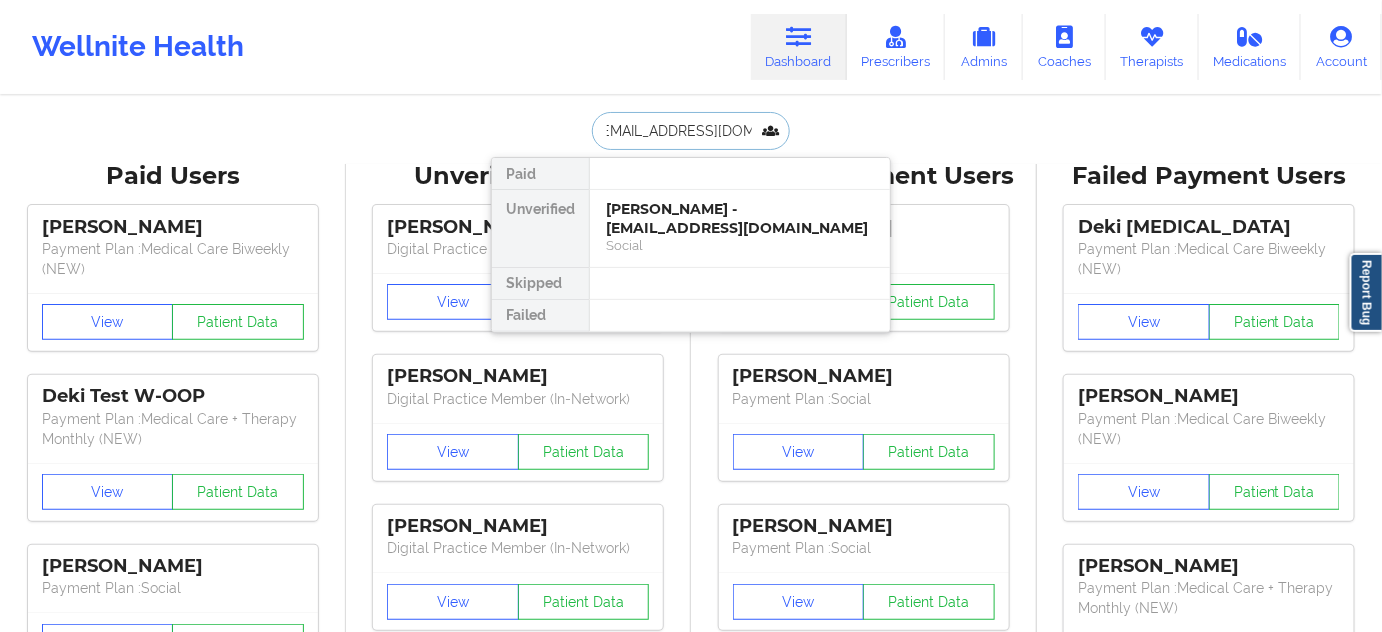 click on "[PERSON_NAME] - [EMAIL_ADDRESS][DOMAIN_NAME]" at bounding box center [740, 218] 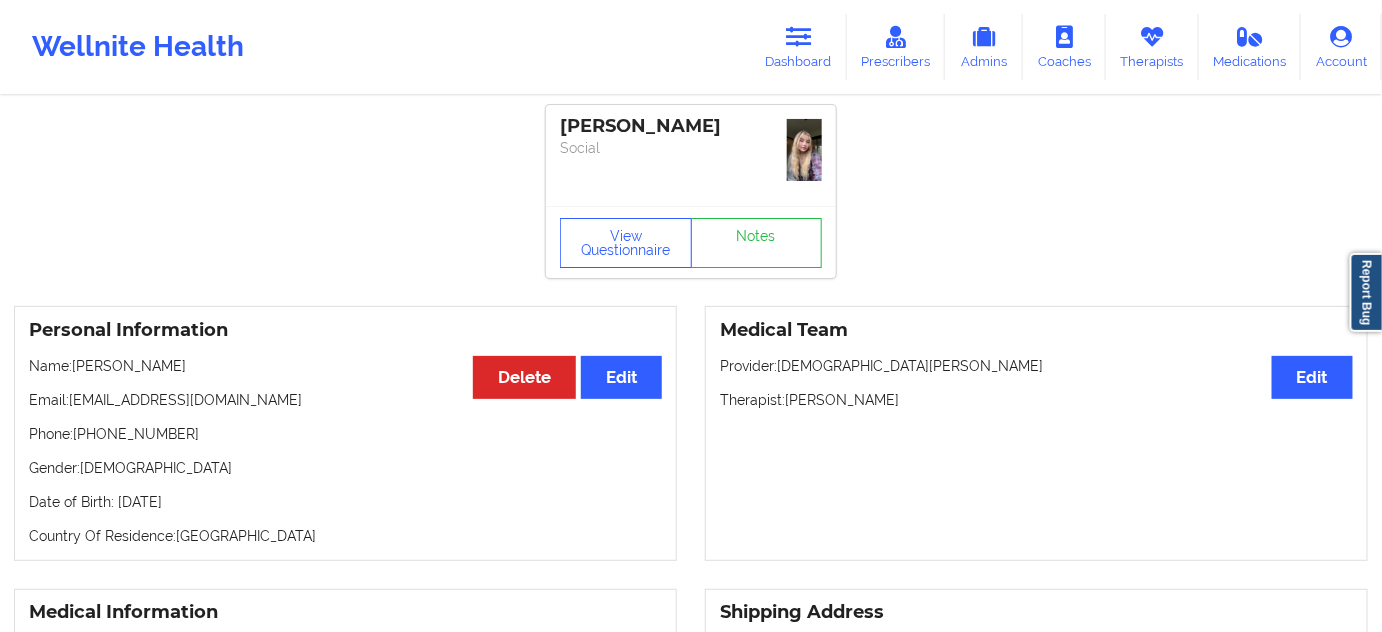click on "[PERSON_NAME]" at bounding box center [691, 126] 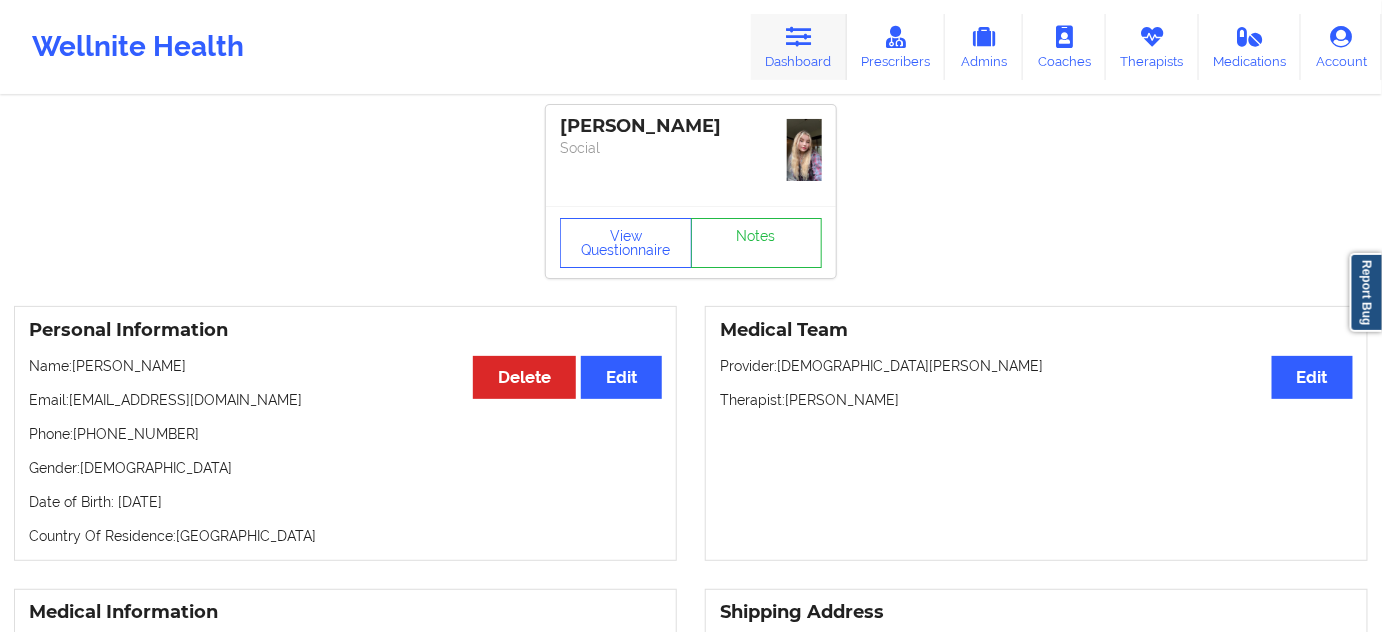 click on "Dashboard" at bounding box center [799, 47] 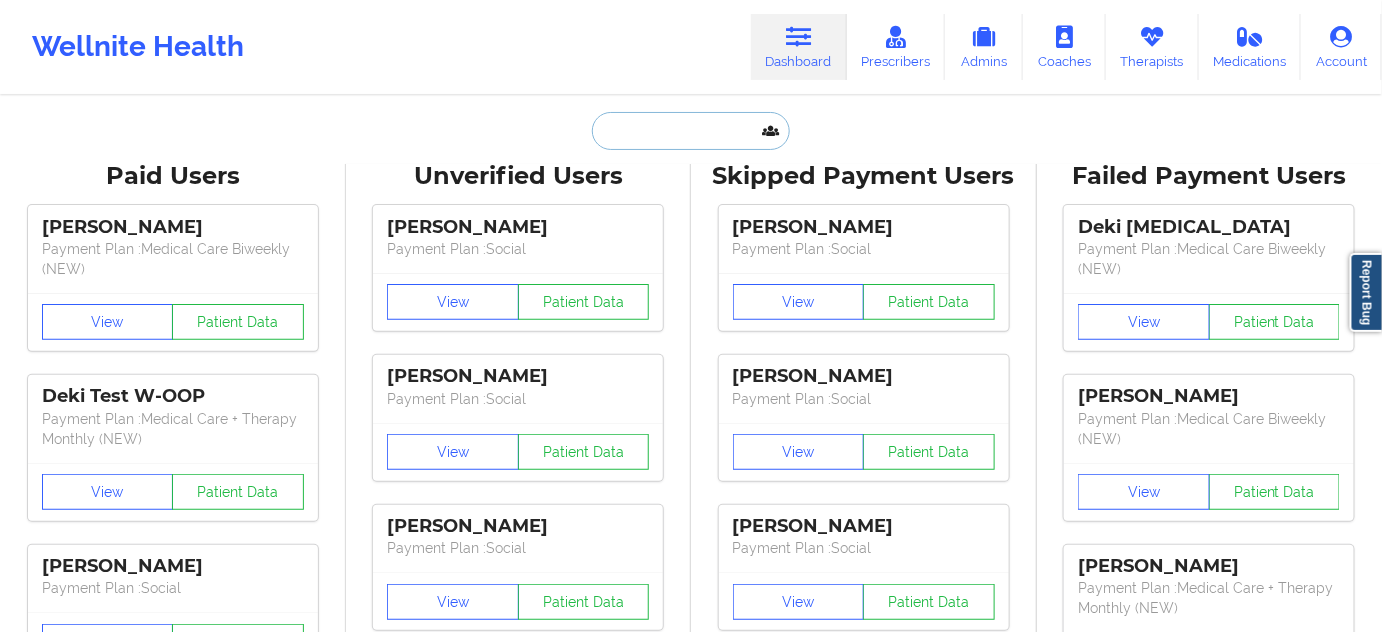 click at bounding box center [691, 131] 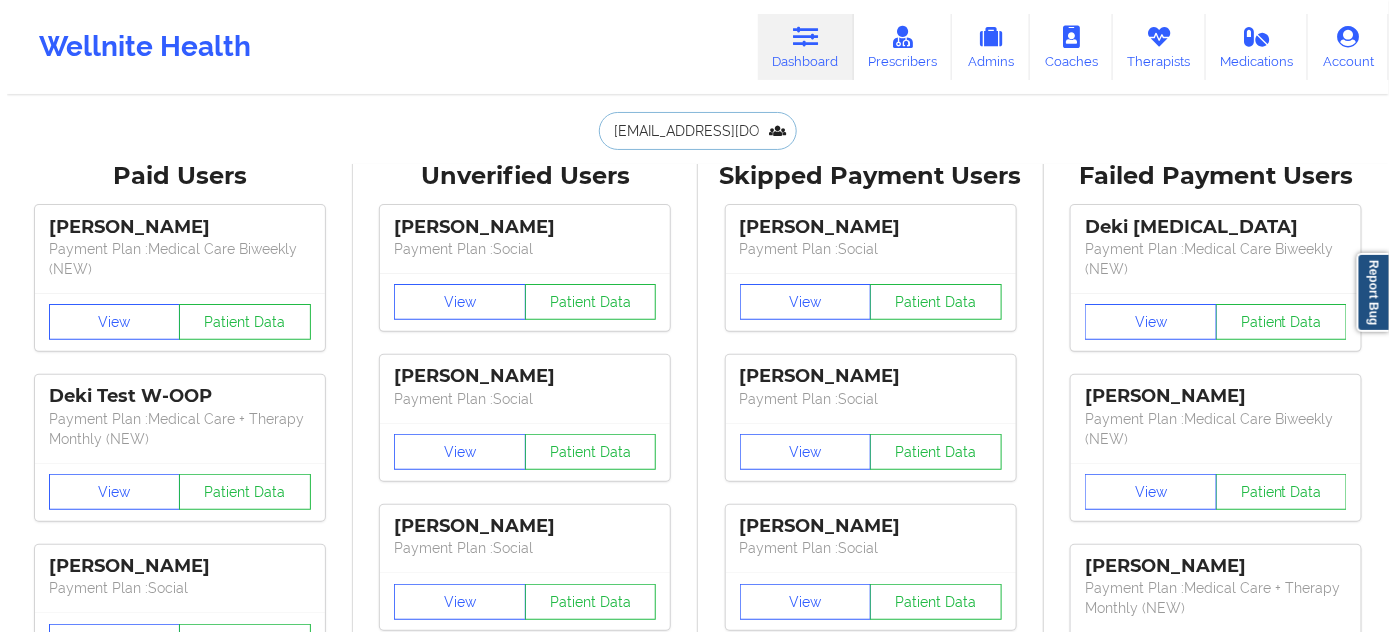 scroll, scrollTop: 0, scrollLeft: 11, axis: horizontal 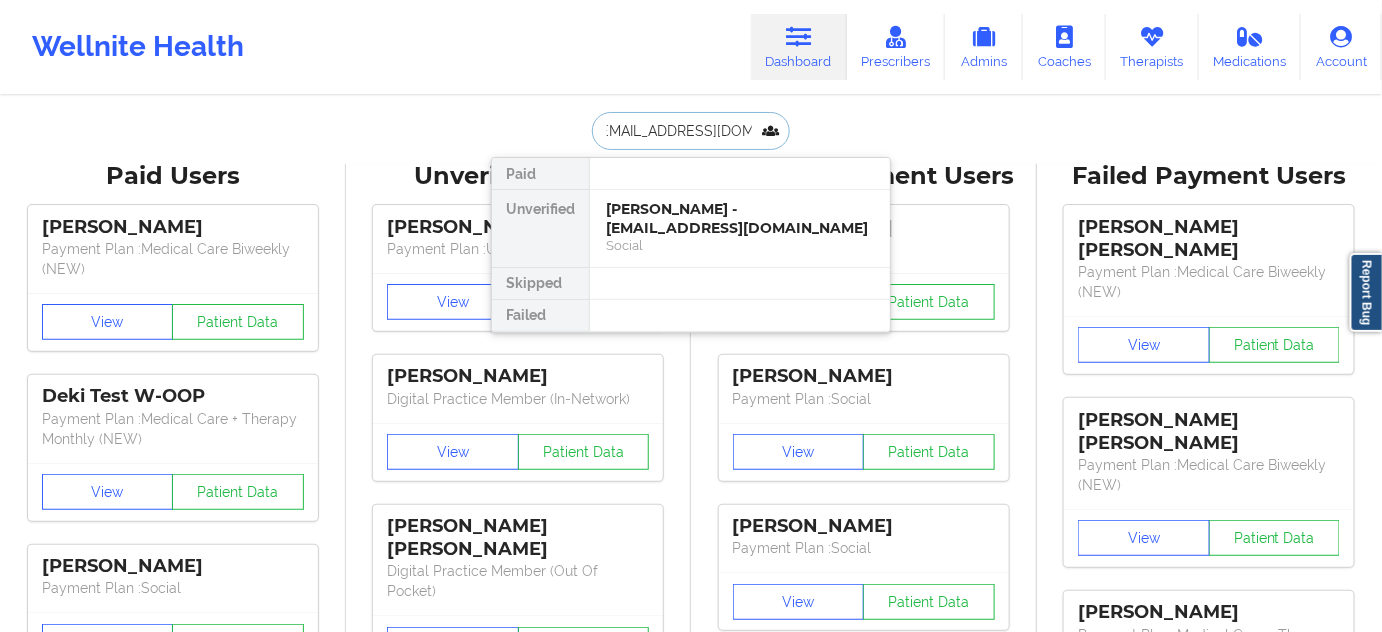 click on "[PERSON_NAME] - [EMAIL_ADDRESS][DOMAIN_NAME]" at bounding box center [740, 218] 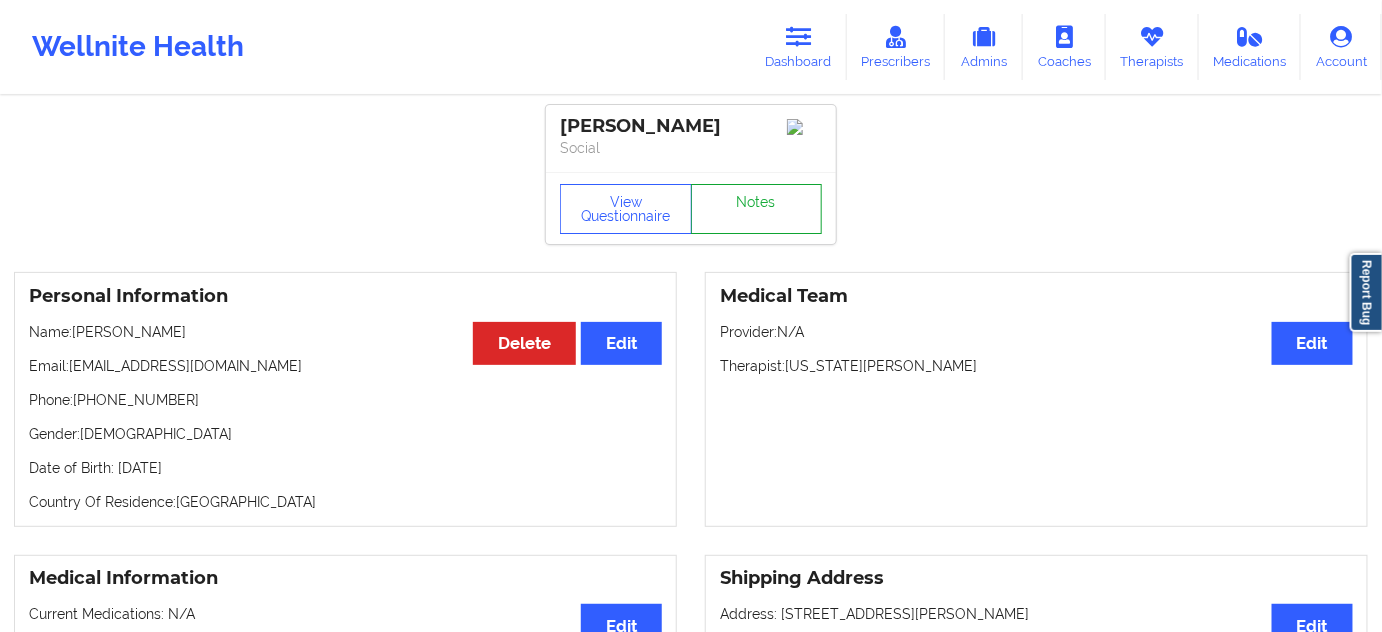 click on "Notes" at bounding box center [757, 209] 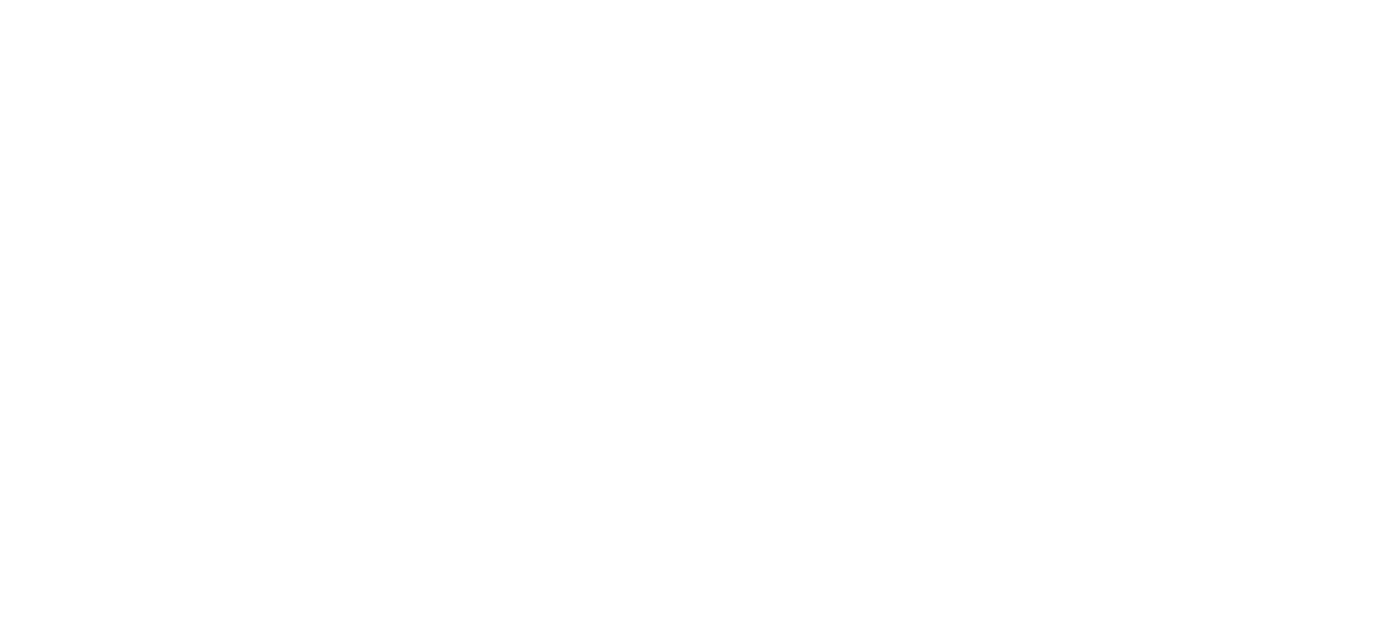 scroll, scrollTop: 0, scrollLeft: 0, axis: both 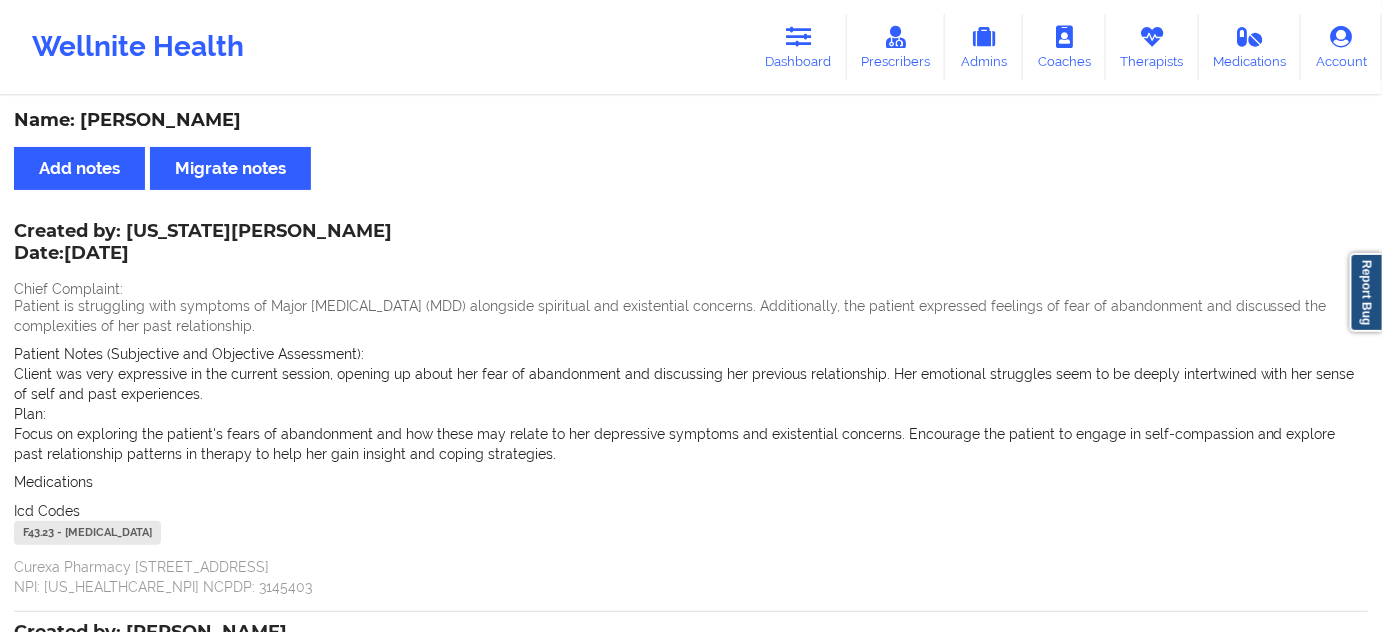 click on "F43.23 - Adjustment Disorder With Mixed Anxiety And Depressed Mood" at bounding box center (87, 533) 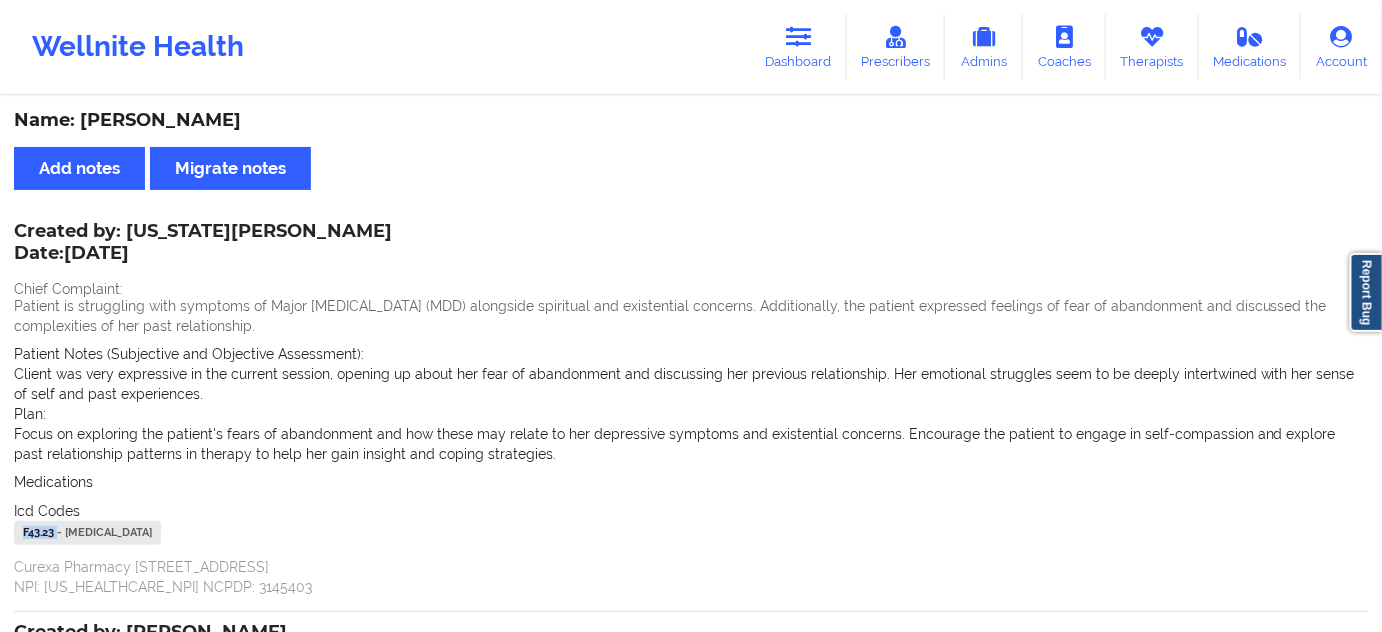 click on "F43.23 - Adjustment Disorder With Mixed Anxiety And Depressed Mood" at bounding box center [87, 533] 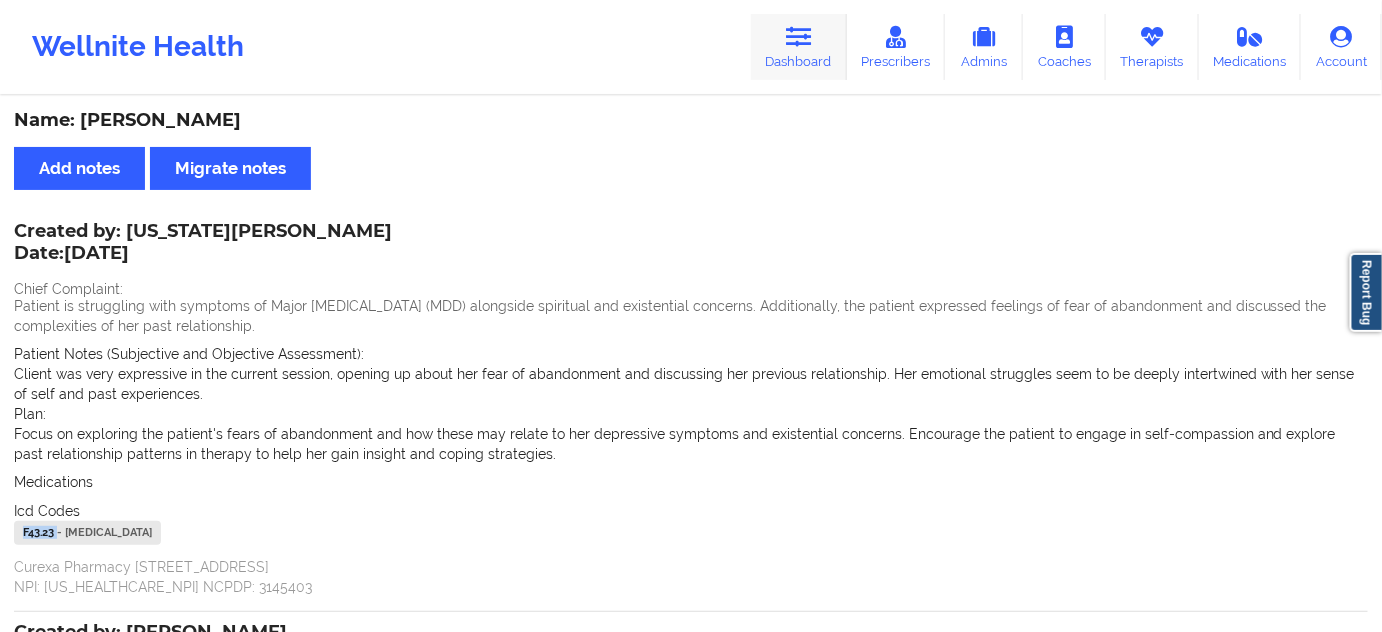 click at bounding box center (799, 37) 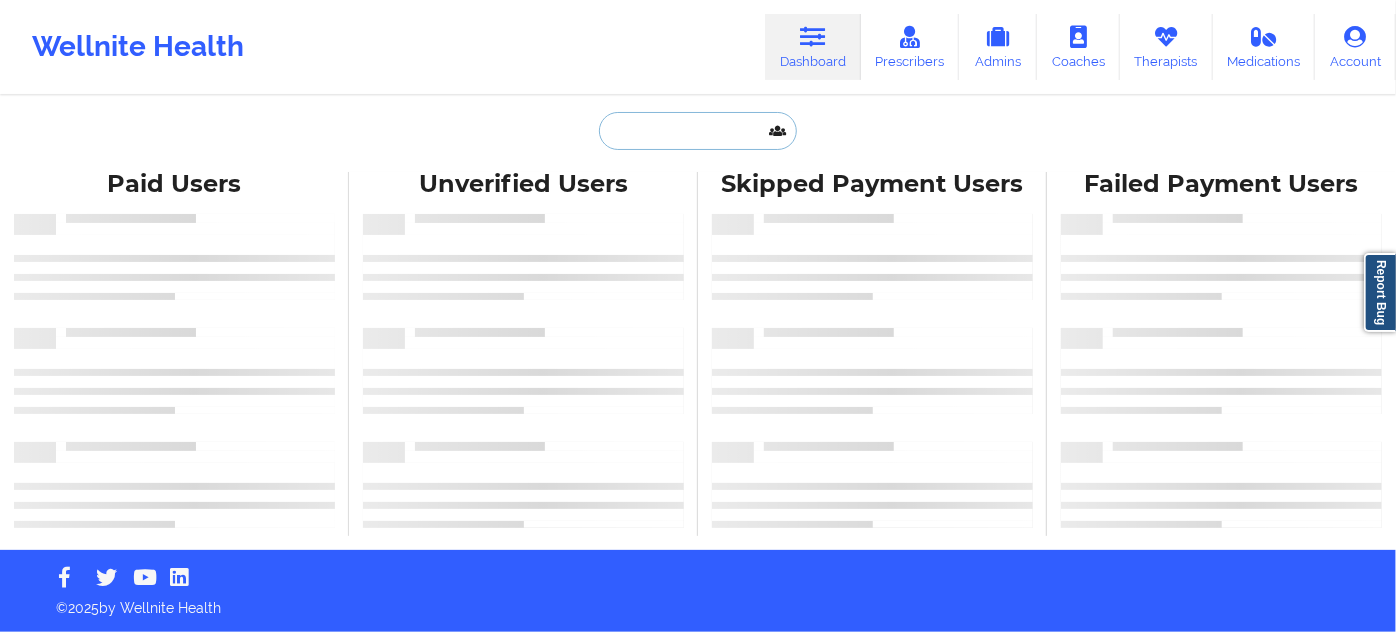 click at bounding box center [698, 131] 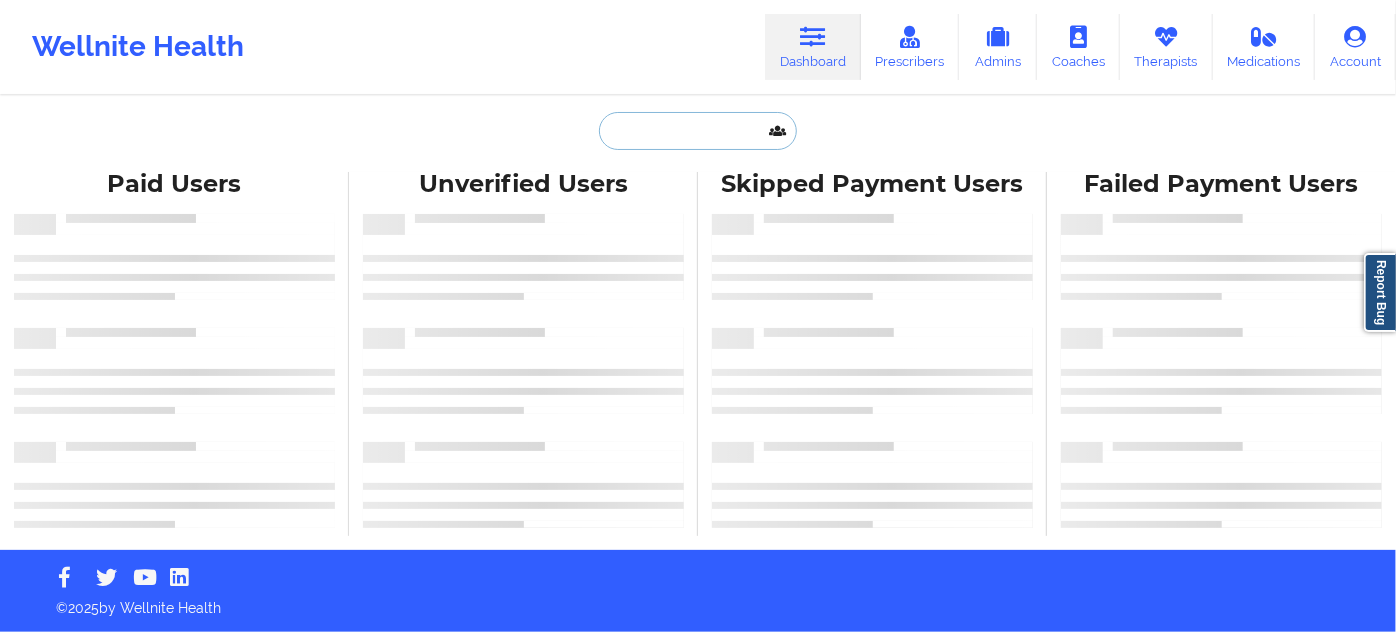 type on "camilodiaz@me.com" 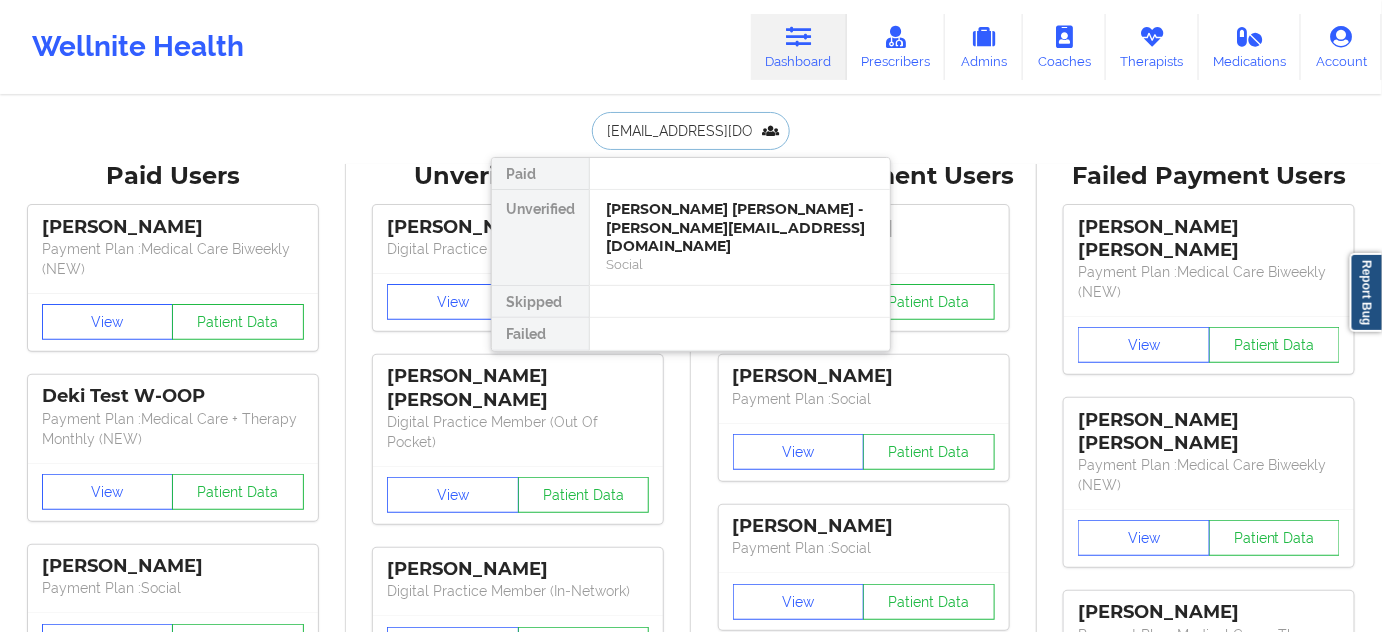 click on "Paulina Diaz Eusse - camilodiaz@me.com" at bounding box center (740, 228) 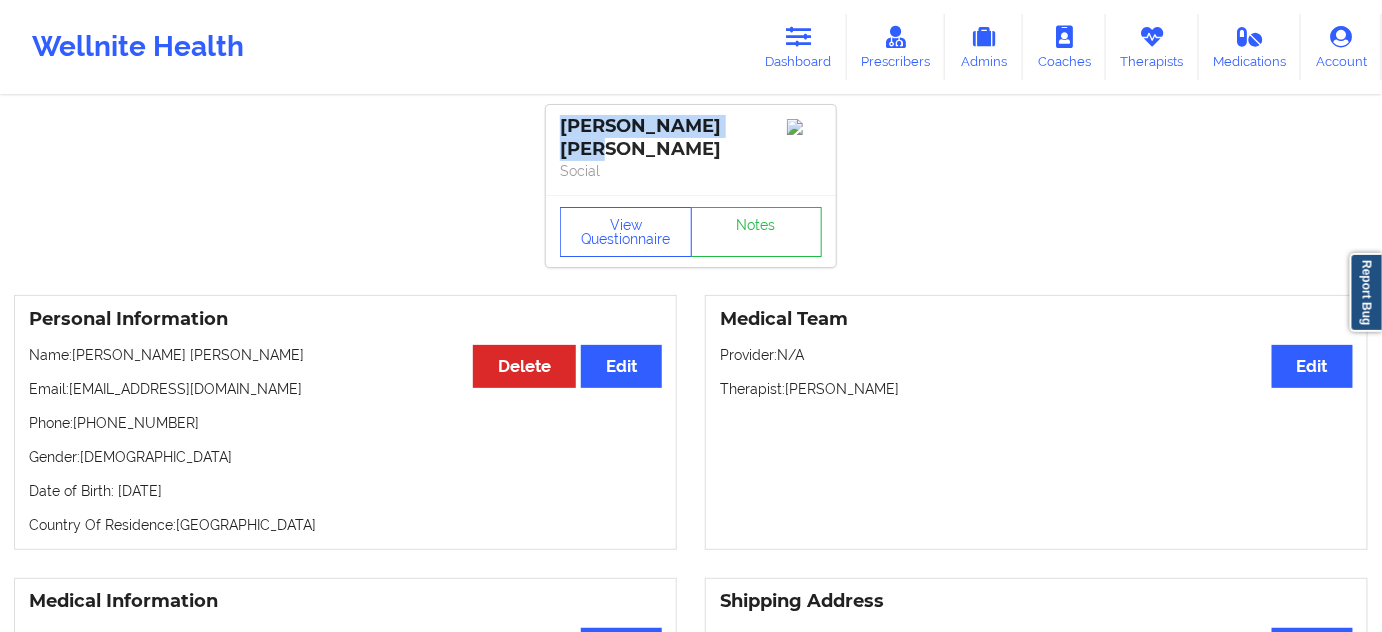 drag, startPoint x: 718, startPoint y: 130, endPoint x: 547, endPoint y: 111, distance: 172.05232 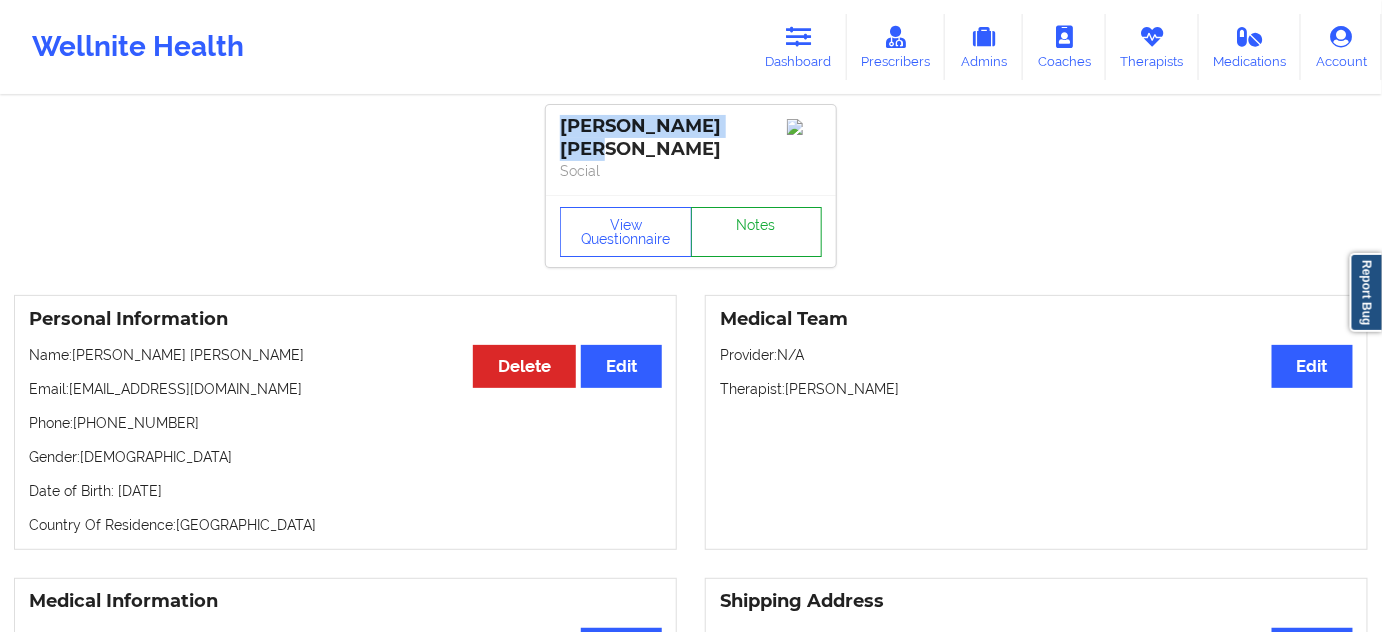 click on "Notes" at bounding box center [757, 232] 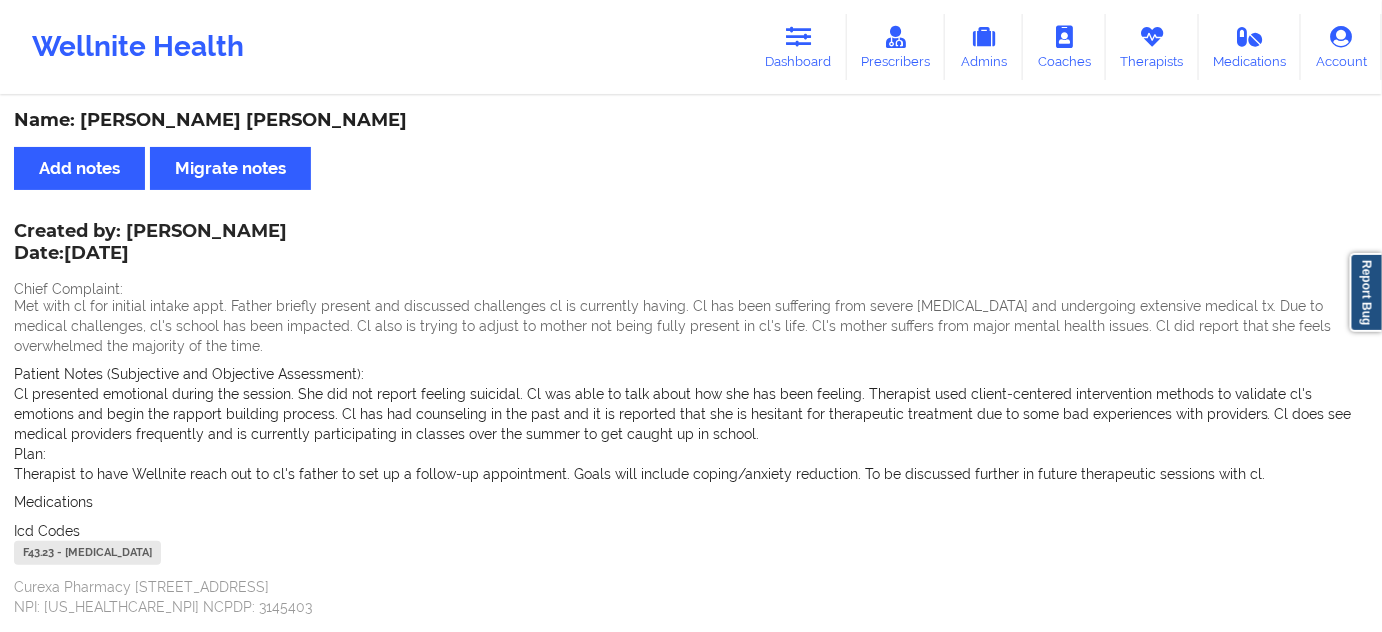 click on "F43.23 - Adjustment Disorder With Mixed Anxiety And Depressed Mood" at bounding box center [87, 553] 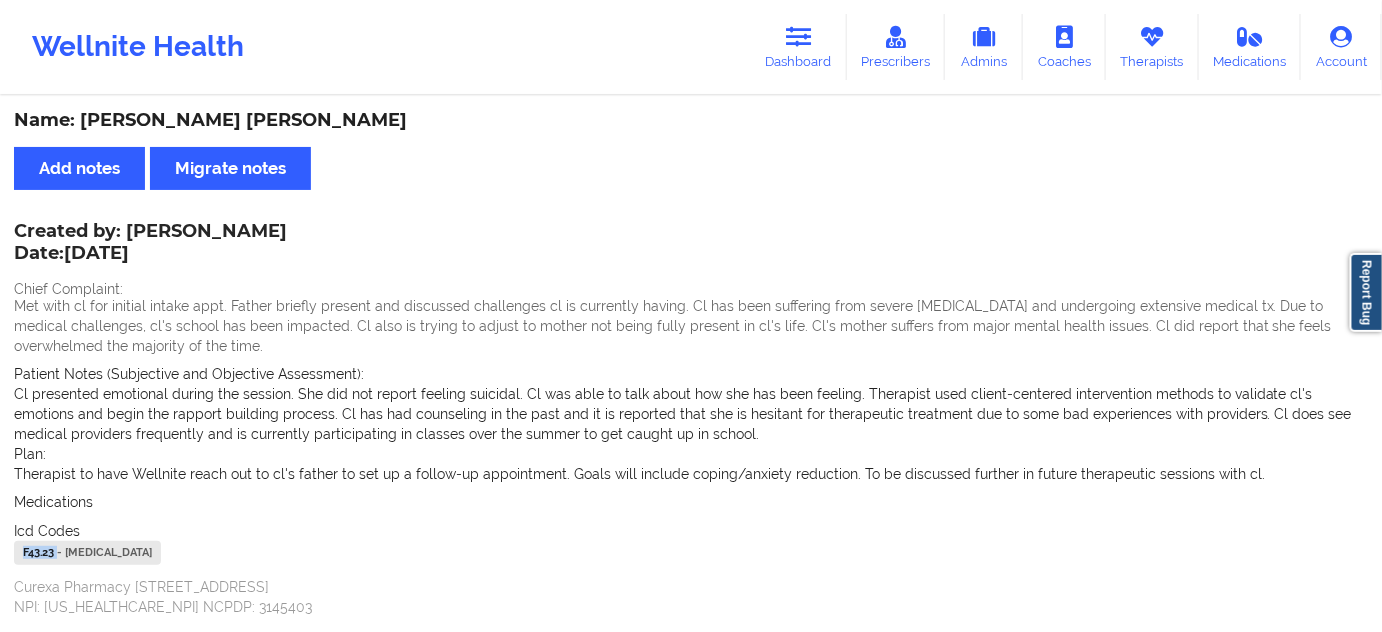 click on "F43.23 - Adjustment Disorder With Mixed Anxiety And Depressed Mood" at bounding box center (87, 553) 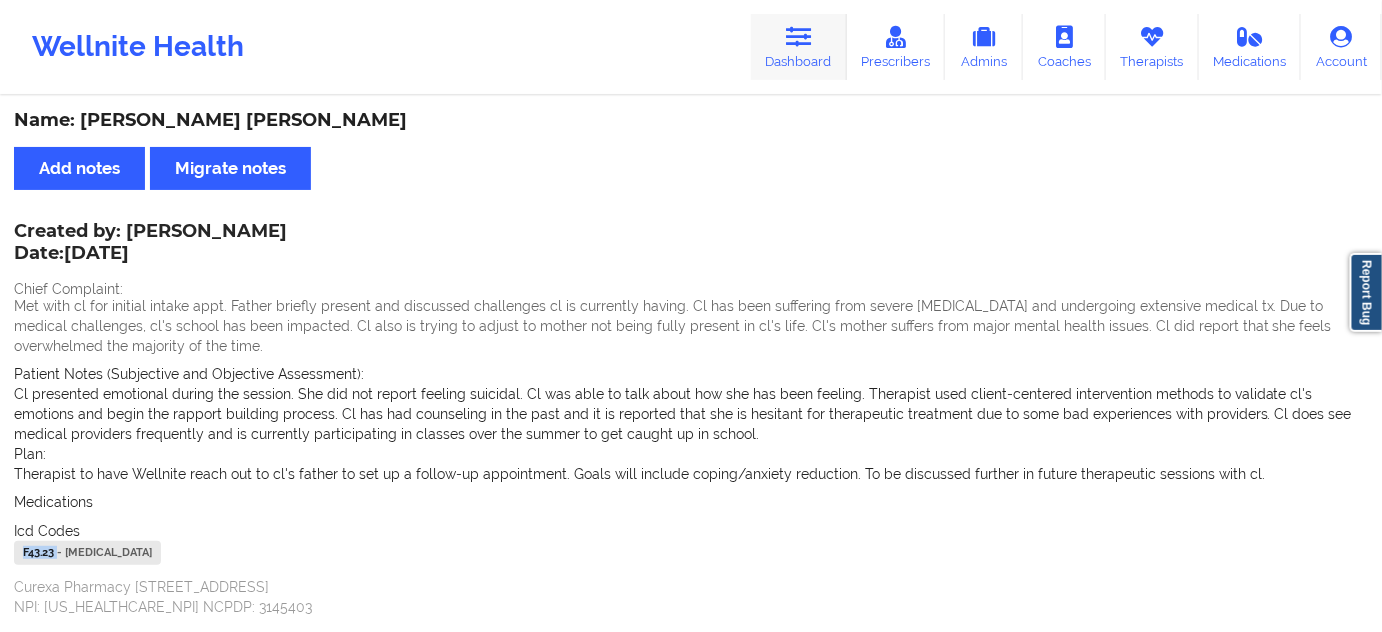 click at bounding box center [799, 37] 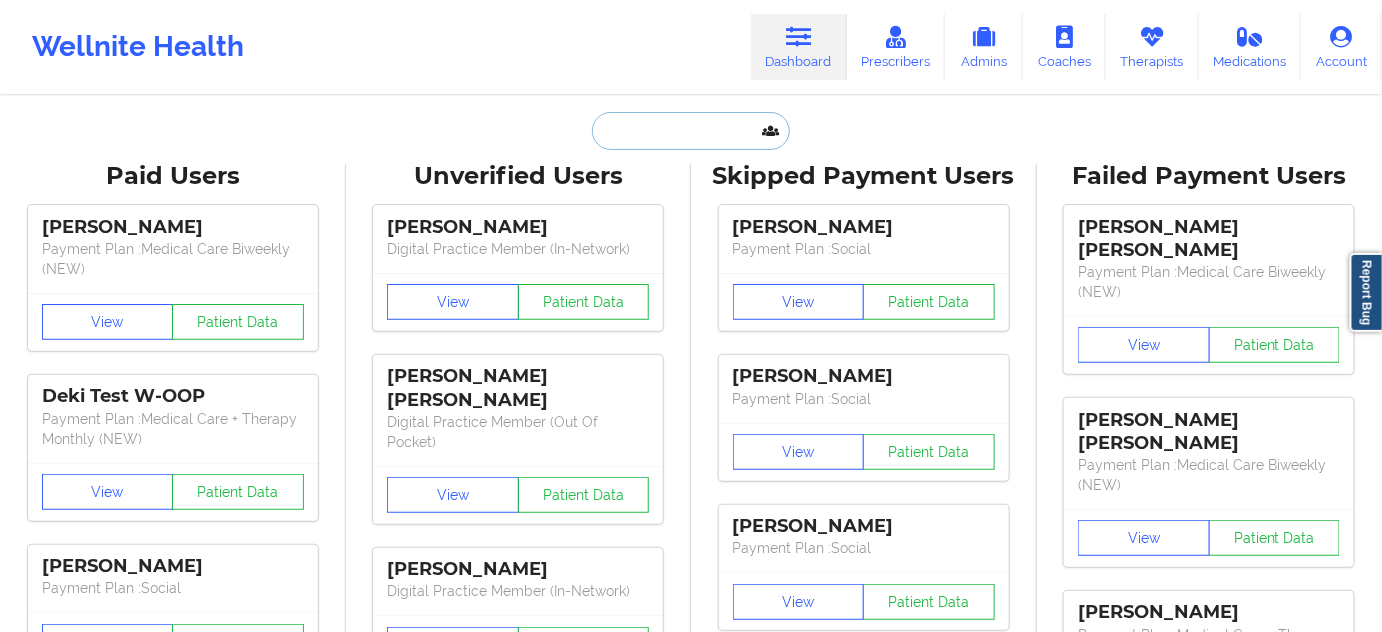 click at bounding box center [691, 131] 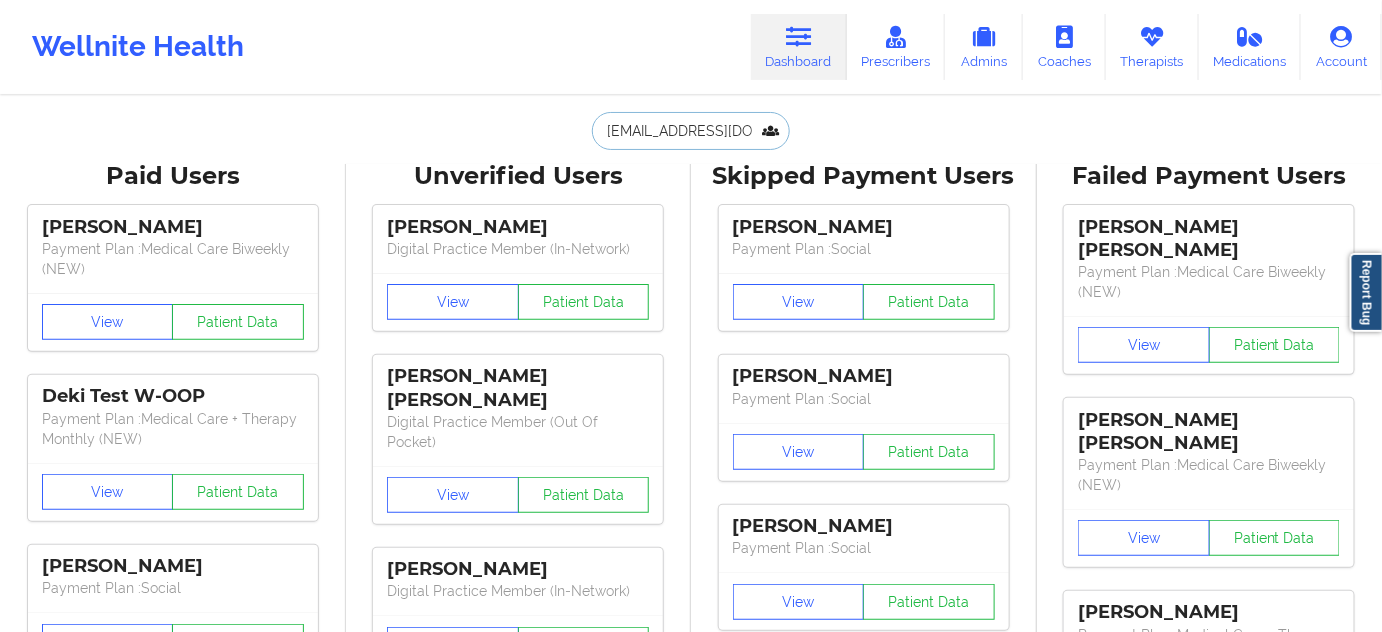 scroll, scrollTop: 0, scrollLeft: 19, axis: horizontal 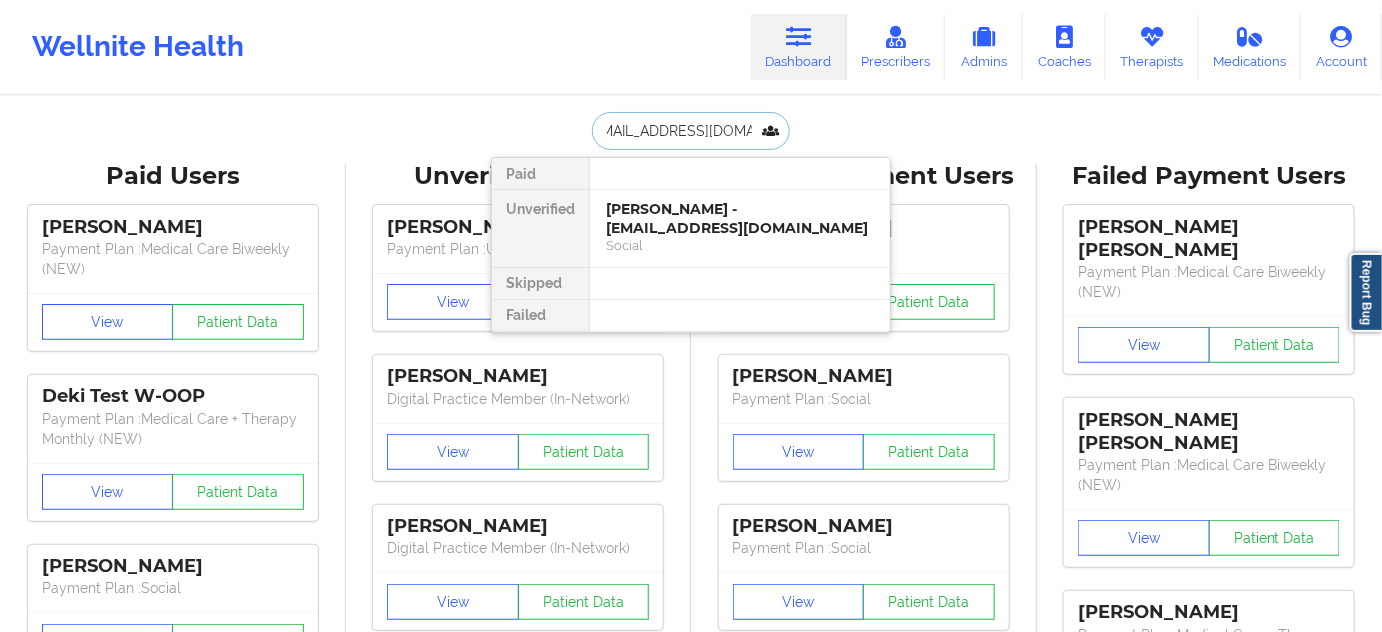 type on "tabbimarie0616@gmail.com" 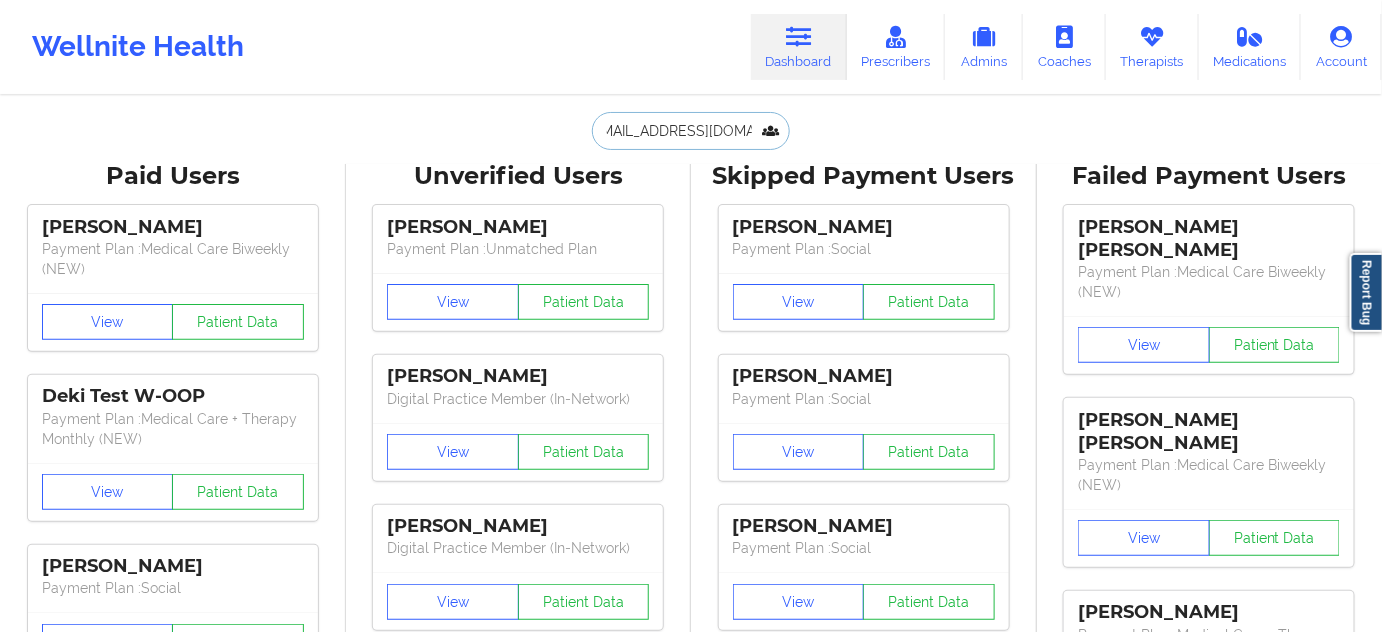 scroll, scrollTop: 0, scrollLeft: 0, axis: both 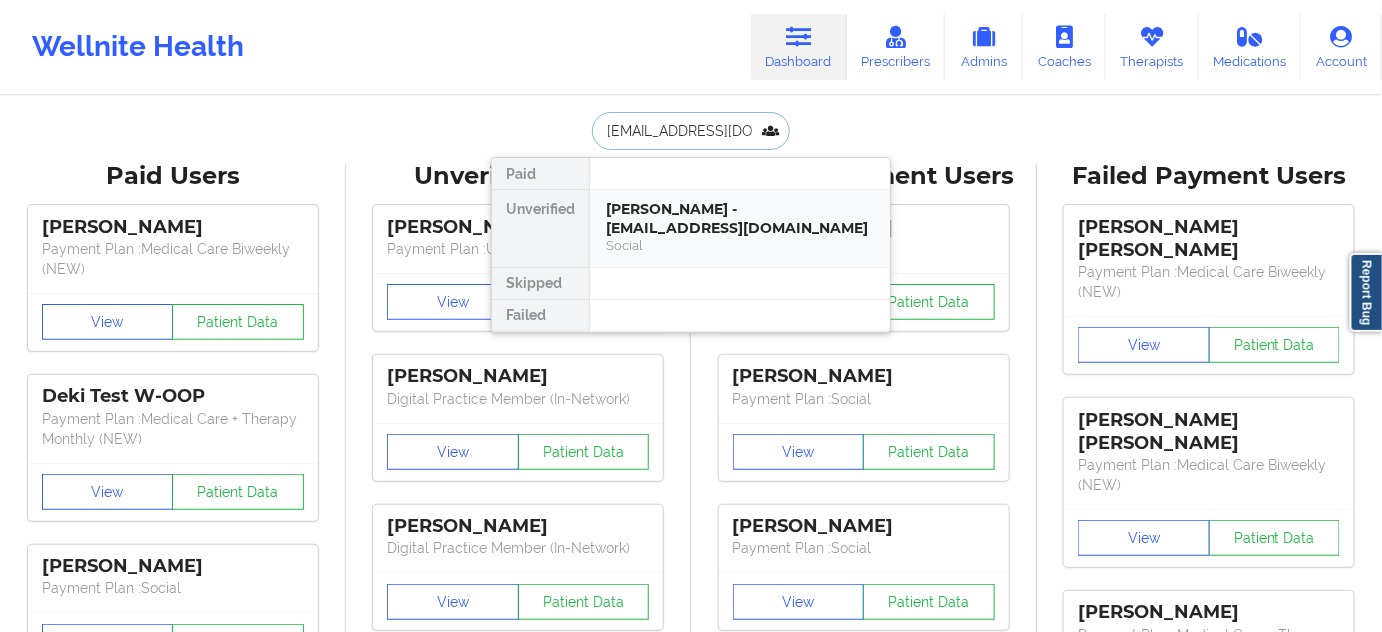 click on "Tabitha Williams - tabbimarie0616@gmail.com" at bounding box center [740, 218] 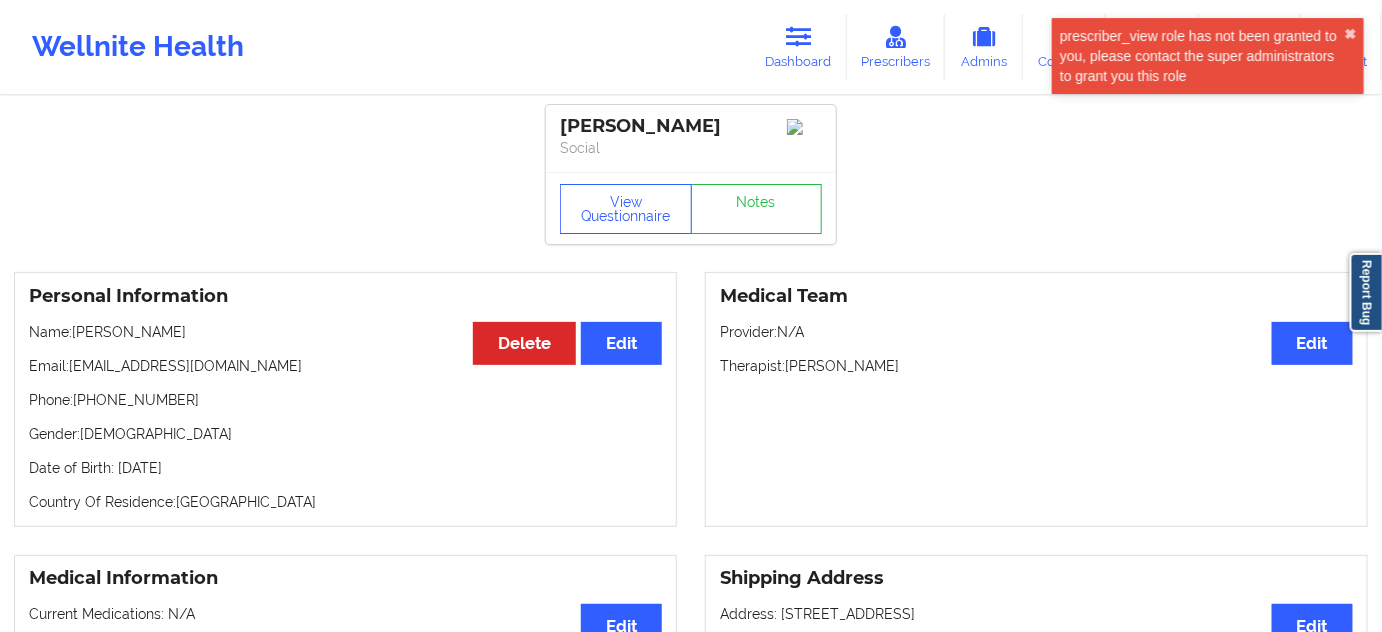 drag, startPoint x: 736, startPoint y: 118, endPoint x: 537, endPoint y: 100, distance: 199.81241 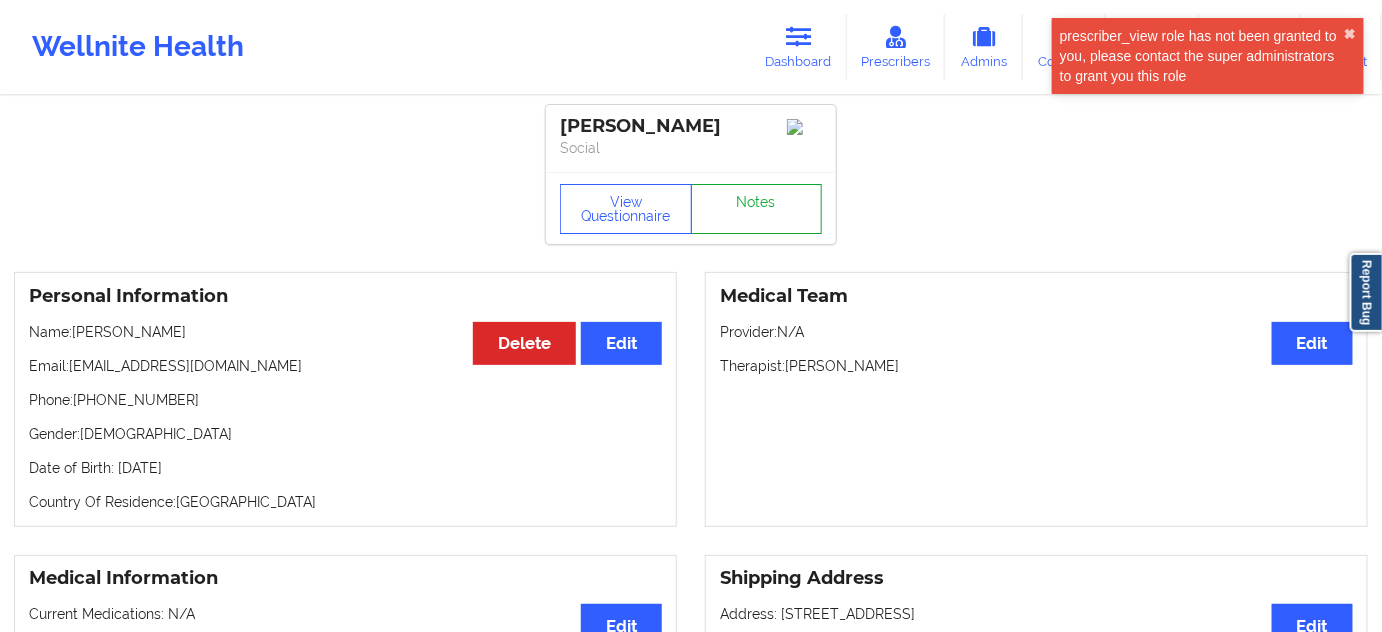 click on "Notes" at bounding box center [757, 209] 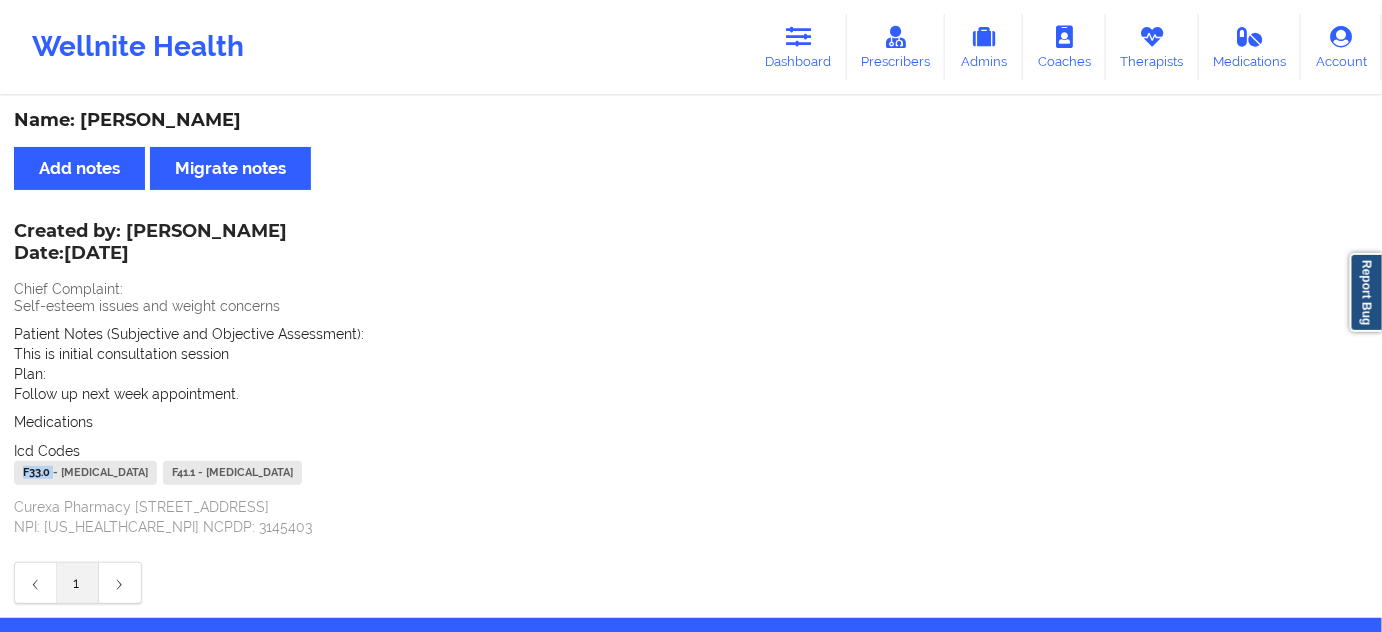 drag, startPoint x: 53, startPoint y: 471, endPoint x: 6, endPoint y: 471, distance: 47 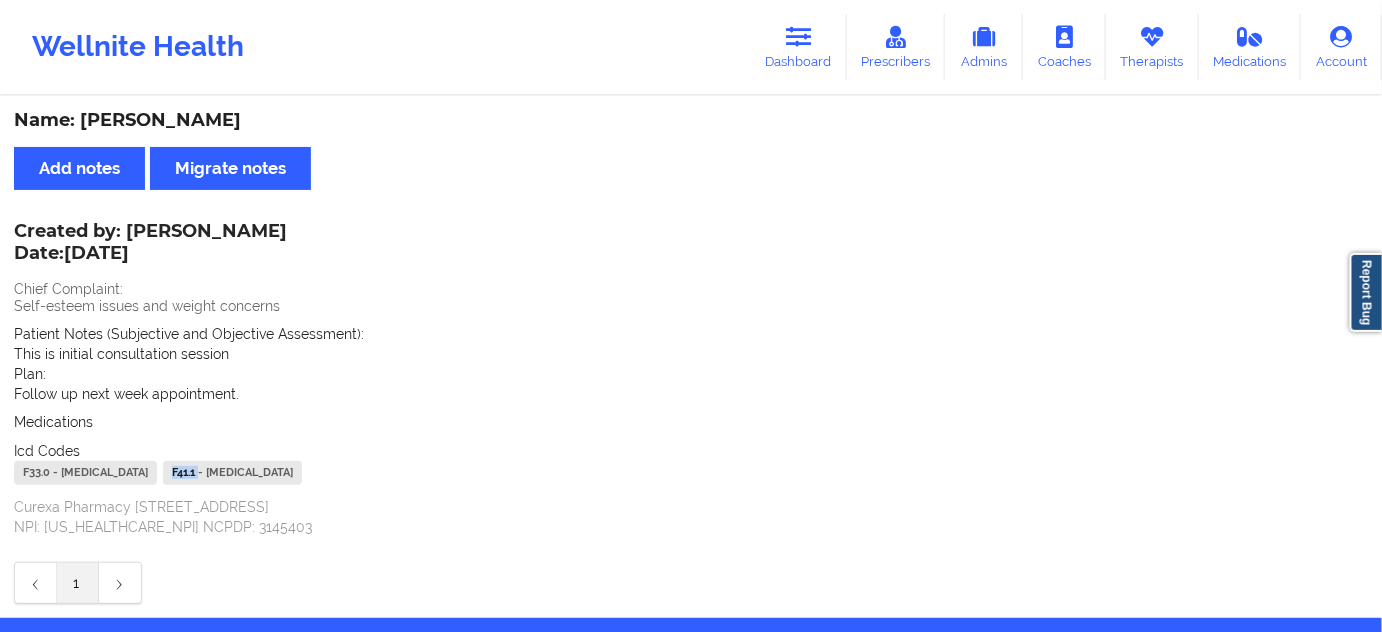 drag, startPoint x: 325, startPoint y: 471, endPoint x: 297, endPoint y: 473, distance: 28.071337 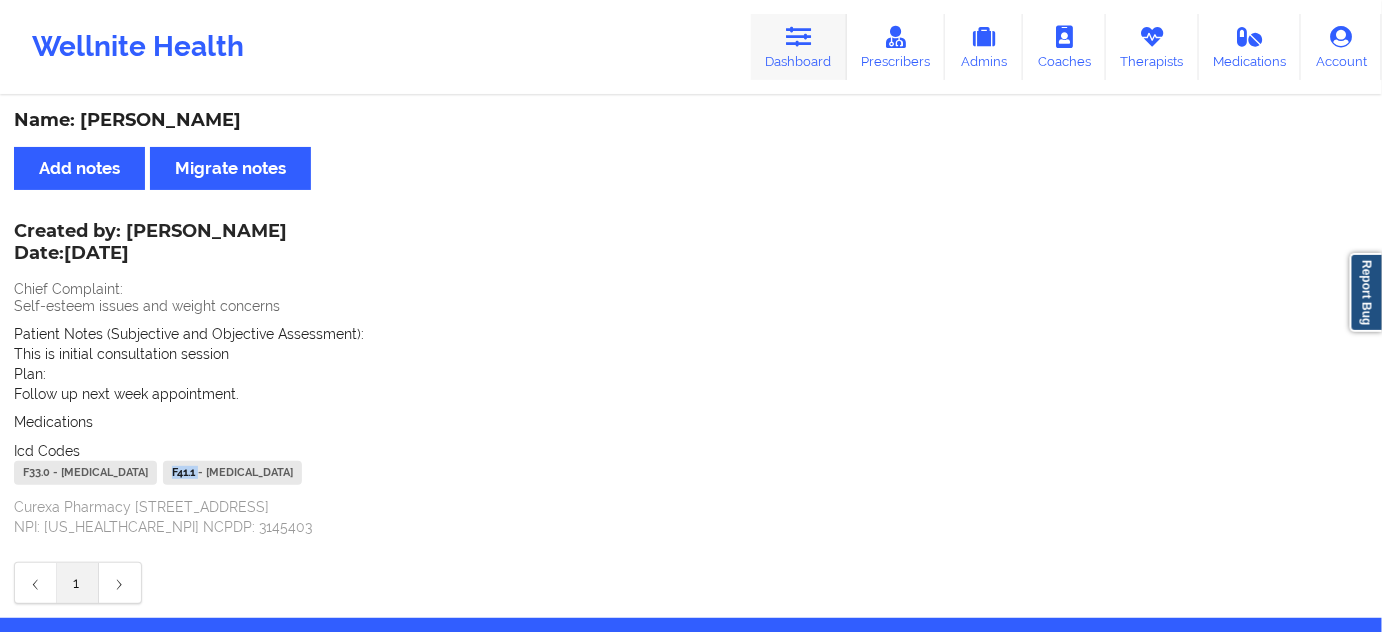 click on "Dashboard" at bounding box center [799, 47] 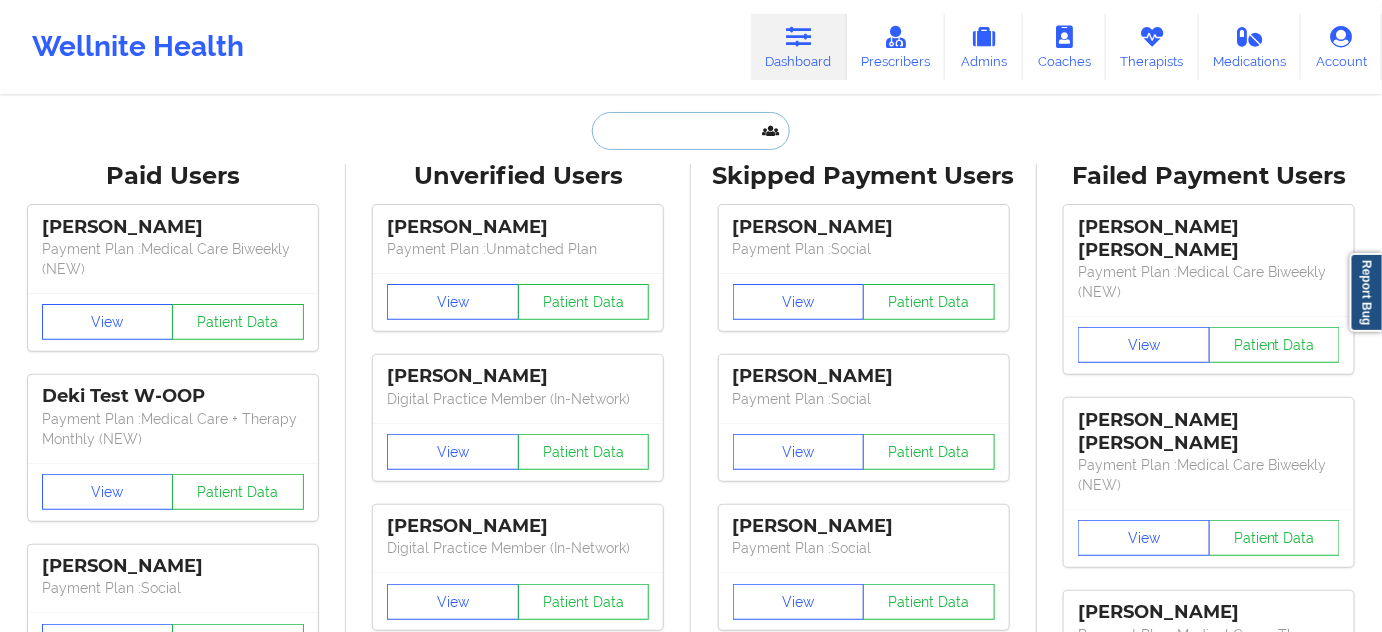 click at bounding box center (691, 131) 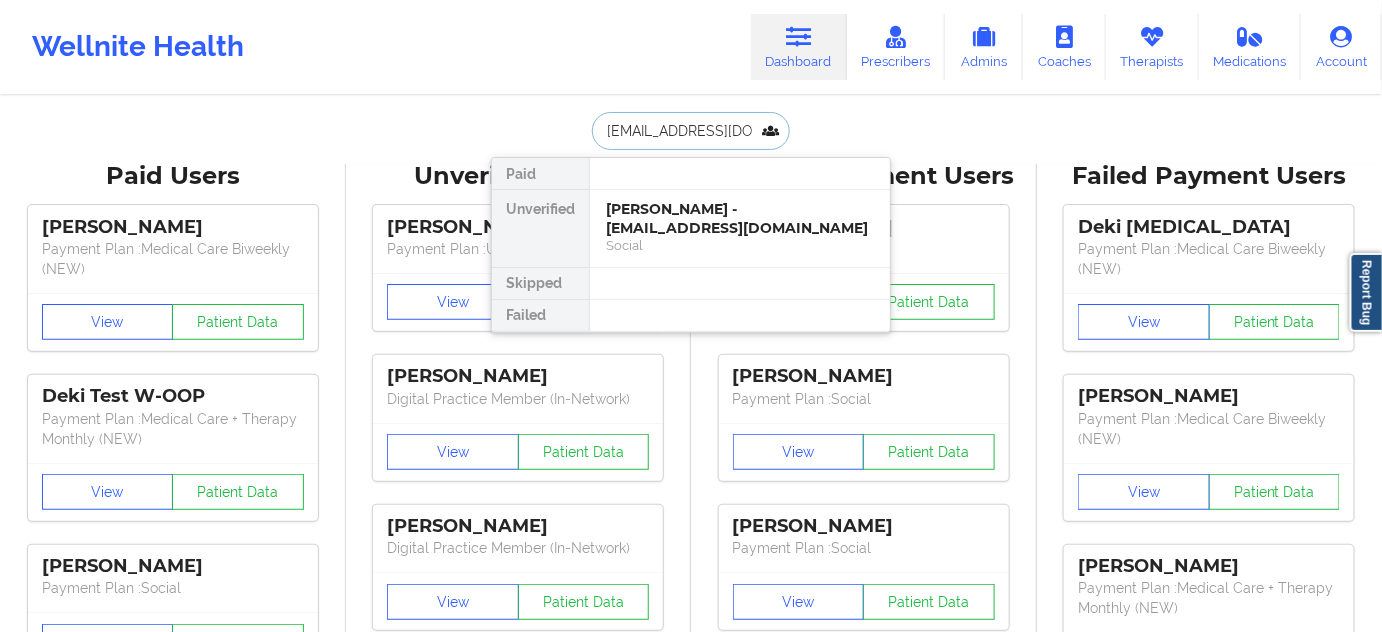 click on "DeAngelo L Johnson  - dea051055@gmail.com" at bounding box center [740, 218] 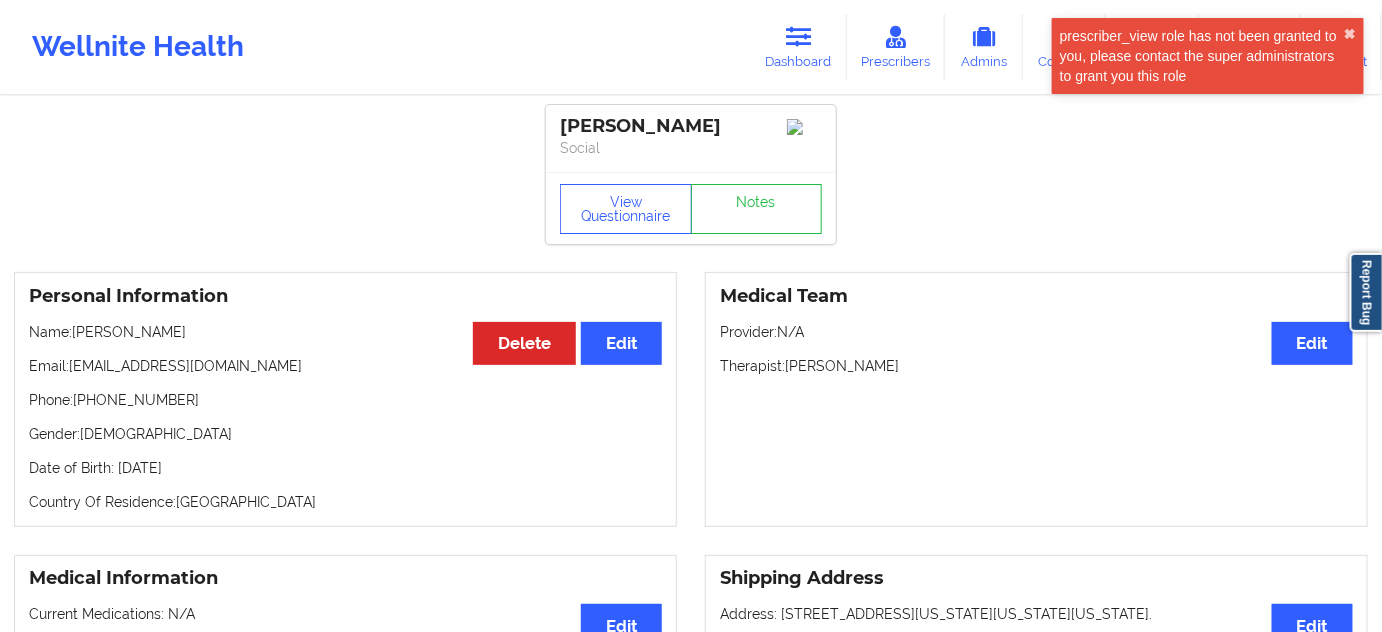 drag, startPoint x: 760, startPoint y: 116, endPoint x: 527, endPoint y: 92, distance: 234.23279 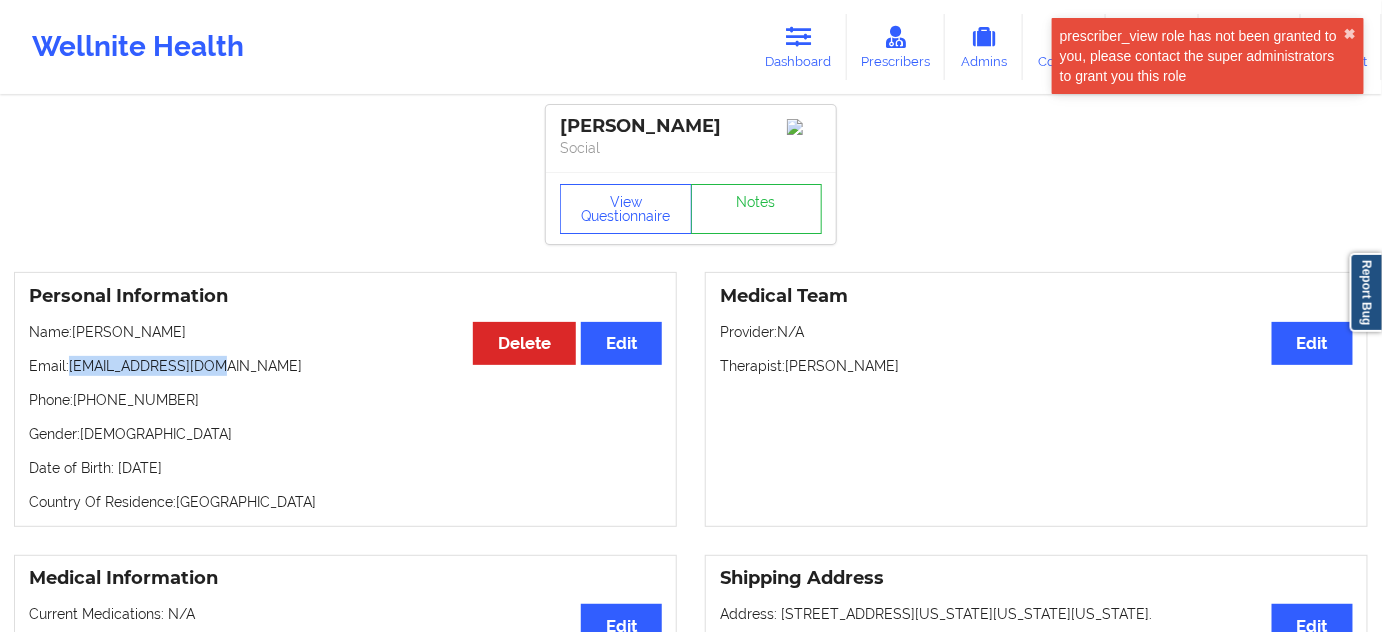 drag, startPoint x: 73, startPoint y: 369, endPoint x: 253, endPoint y: 364, distance: 180.06943 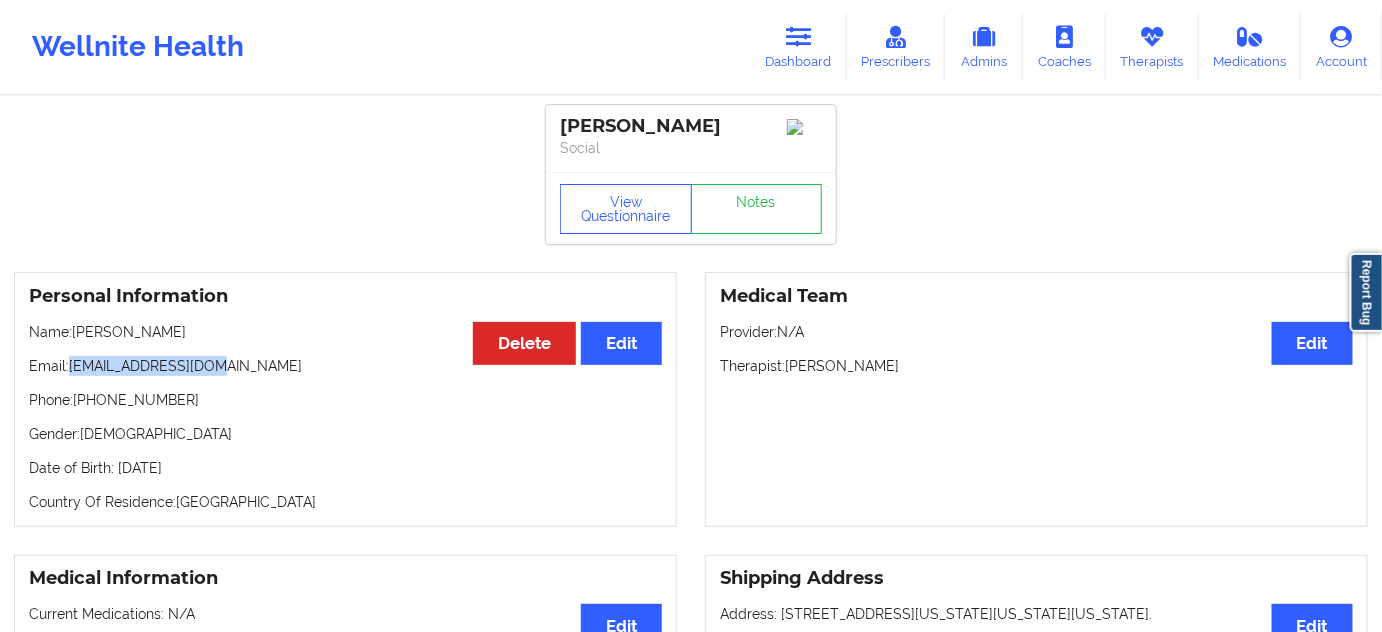 drag, startPoint x: 756, startPoint y: 122, endPoint x: 546, endPoint y: 126, distance: 210.03809 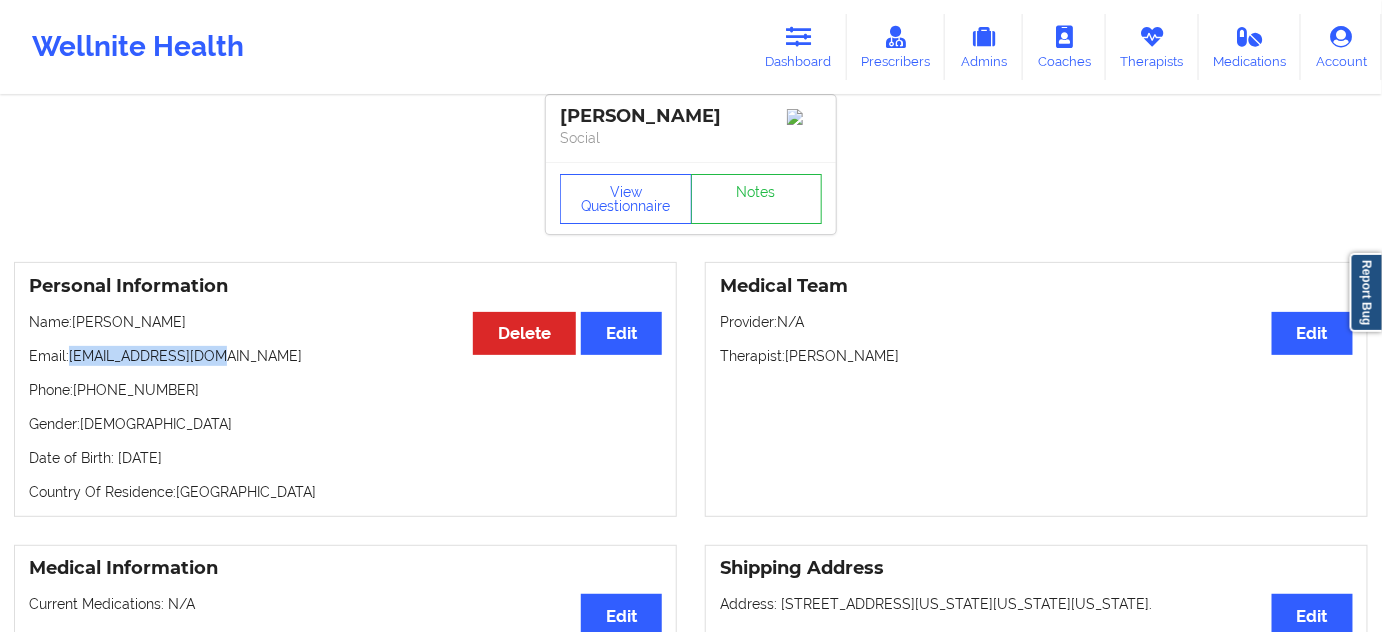 scroll, scrollTop: 0, scrollLeft: 0, axis: both 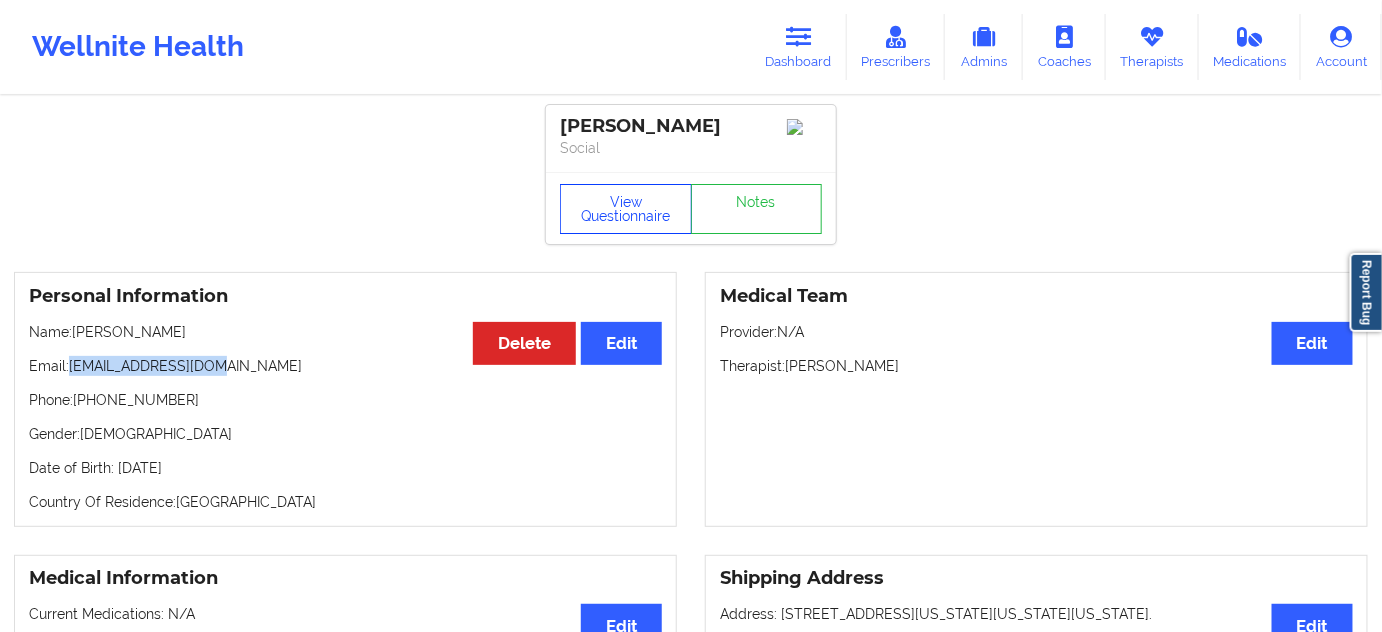 click on "View Questionnaire" at bounding box center [626, 209] 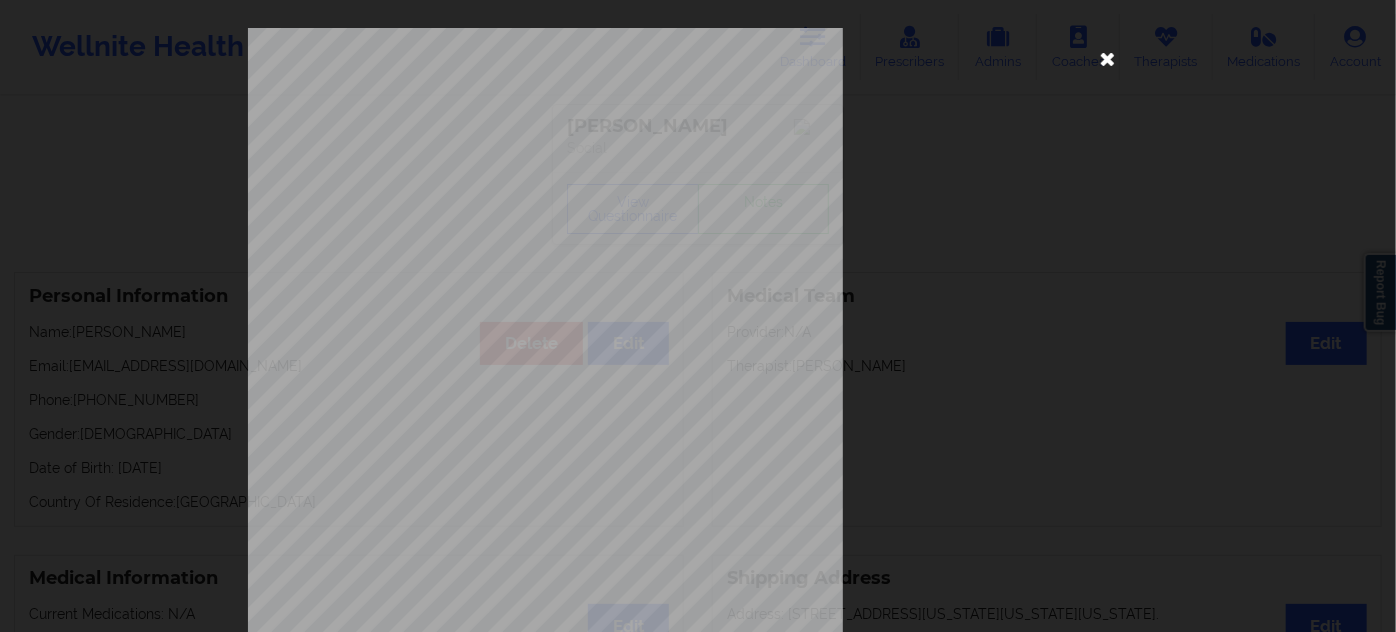 click at bounding box center (1108, 58) 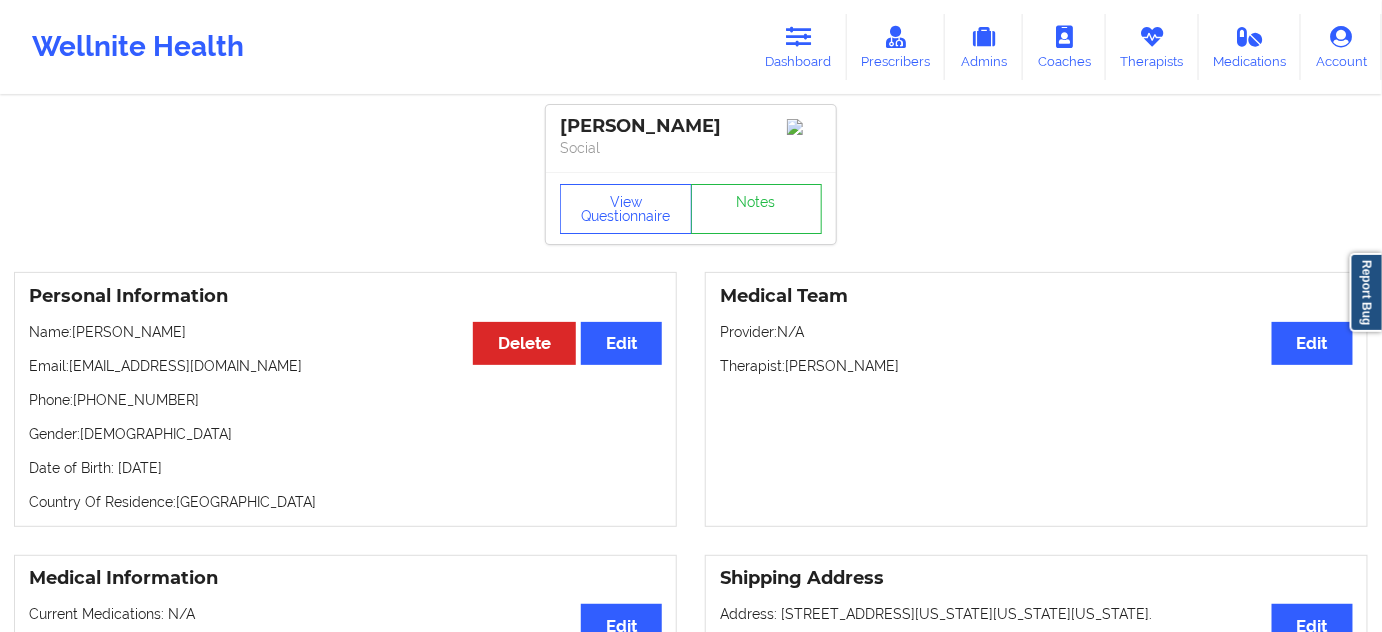 drag, startPoint x: 790, startPoint y: 370, endPoint x: 898, endPoint y: 366, distance: 108.07405 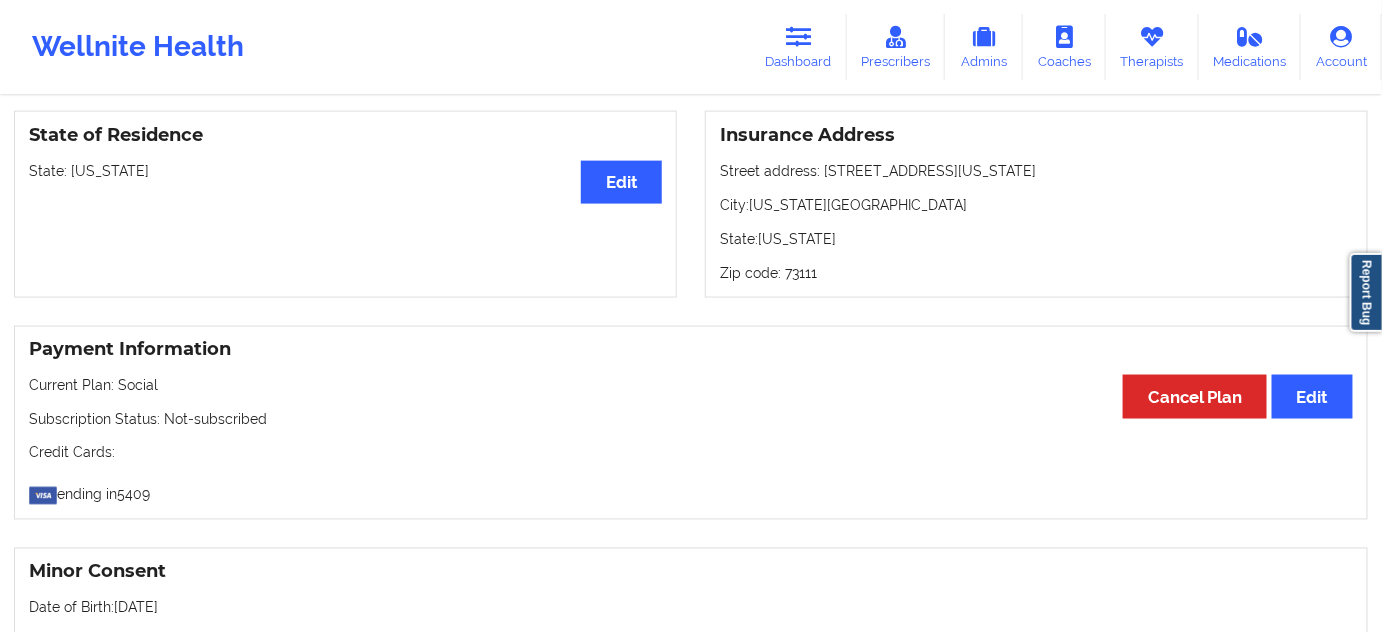 scroll, scrollTop: 848, scrollLeft: 0, axis: vertical 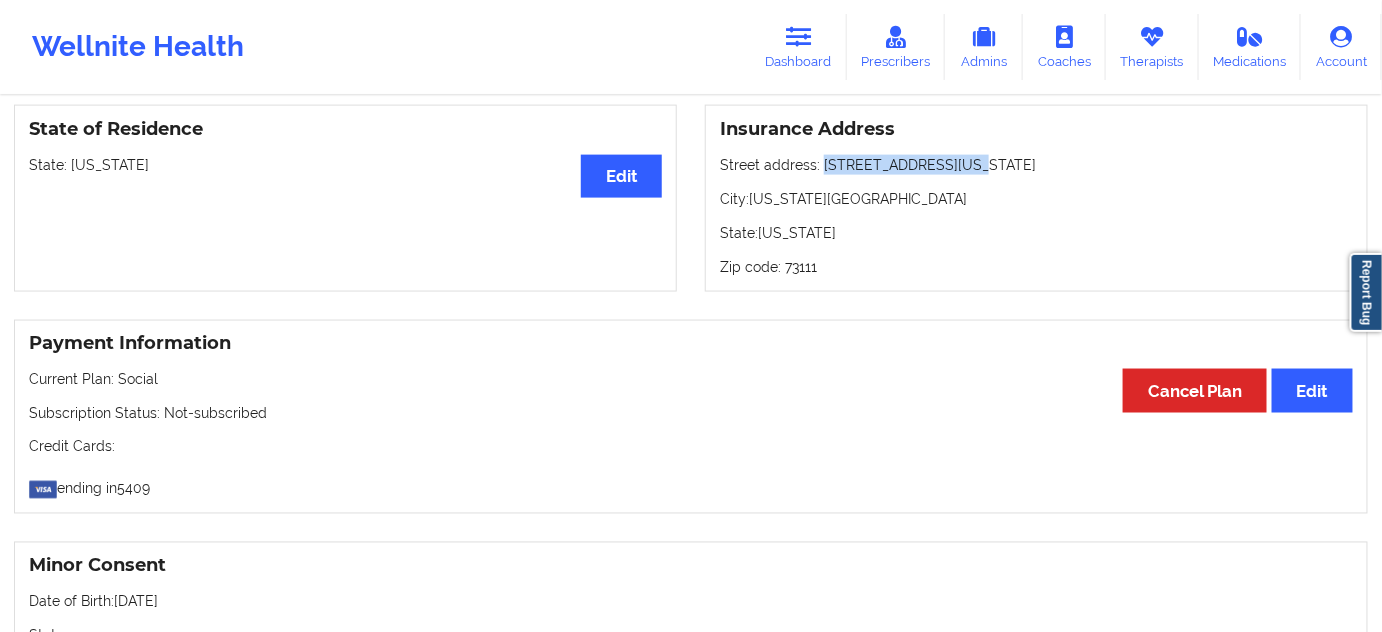 drag, startPoint x: 818, startPoint y: 170, endPoint x: 957, endPoint y: 167, distance: 139.03236 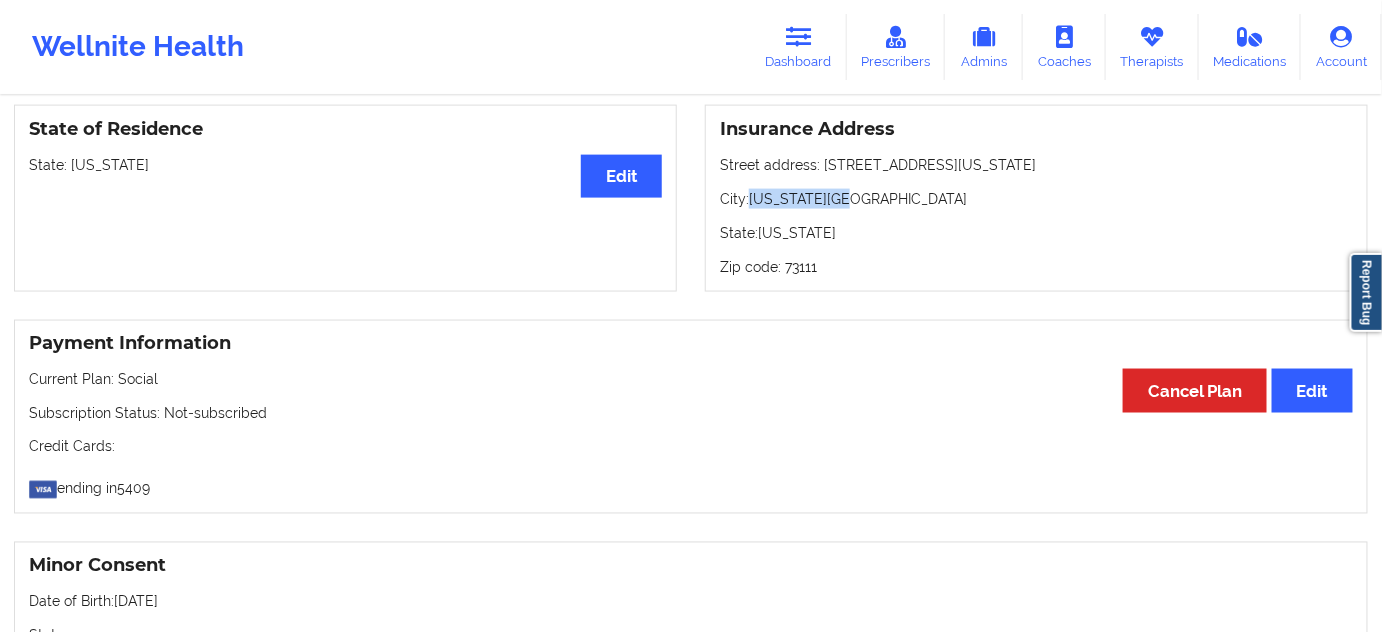drag, startPoint x: 755, startPoint y: 196, endPoint x: 865, endPoint y: 190, distance: 110.16351 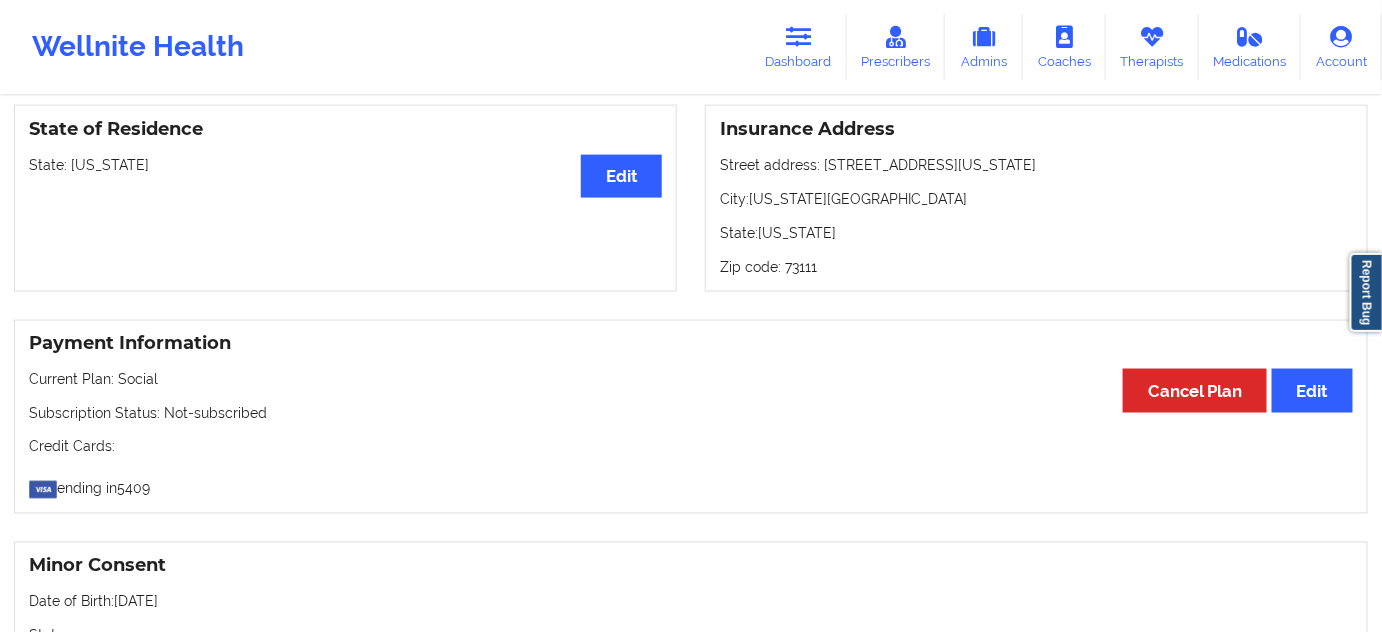 click on "Zip code:   73111" at bounding box center (1036, 267) 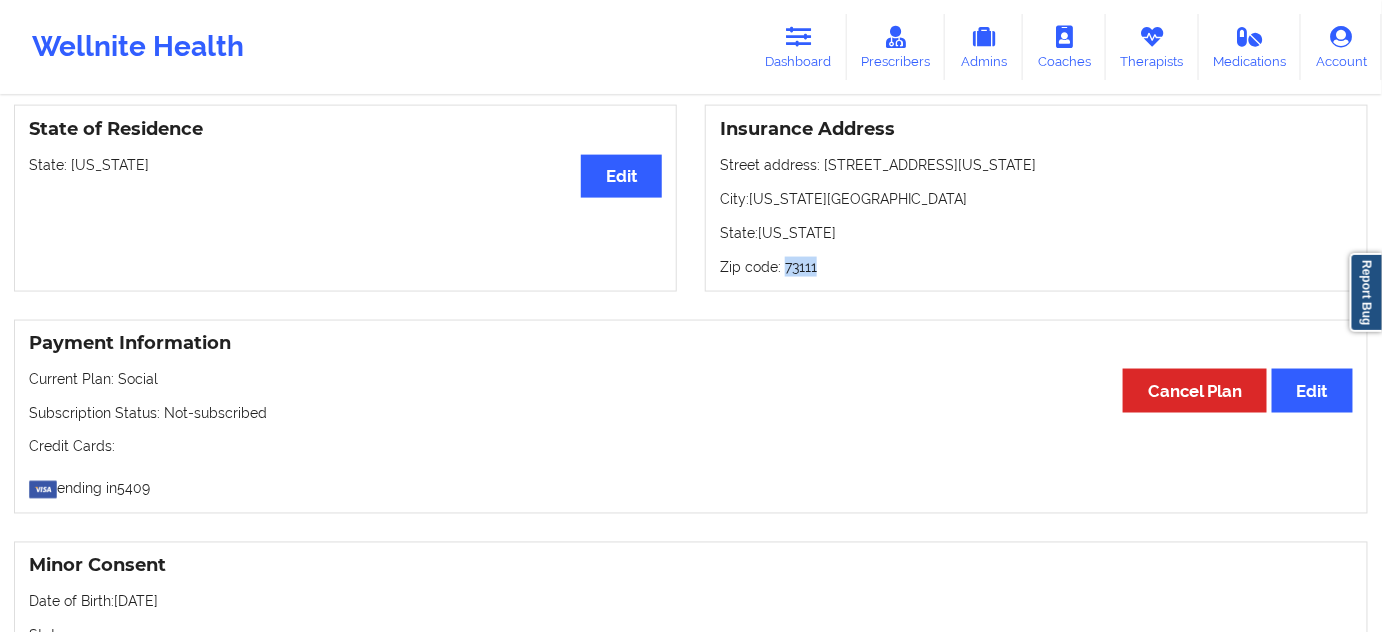 click on "Zip code:   73111" at bounding box center [1036, 267] 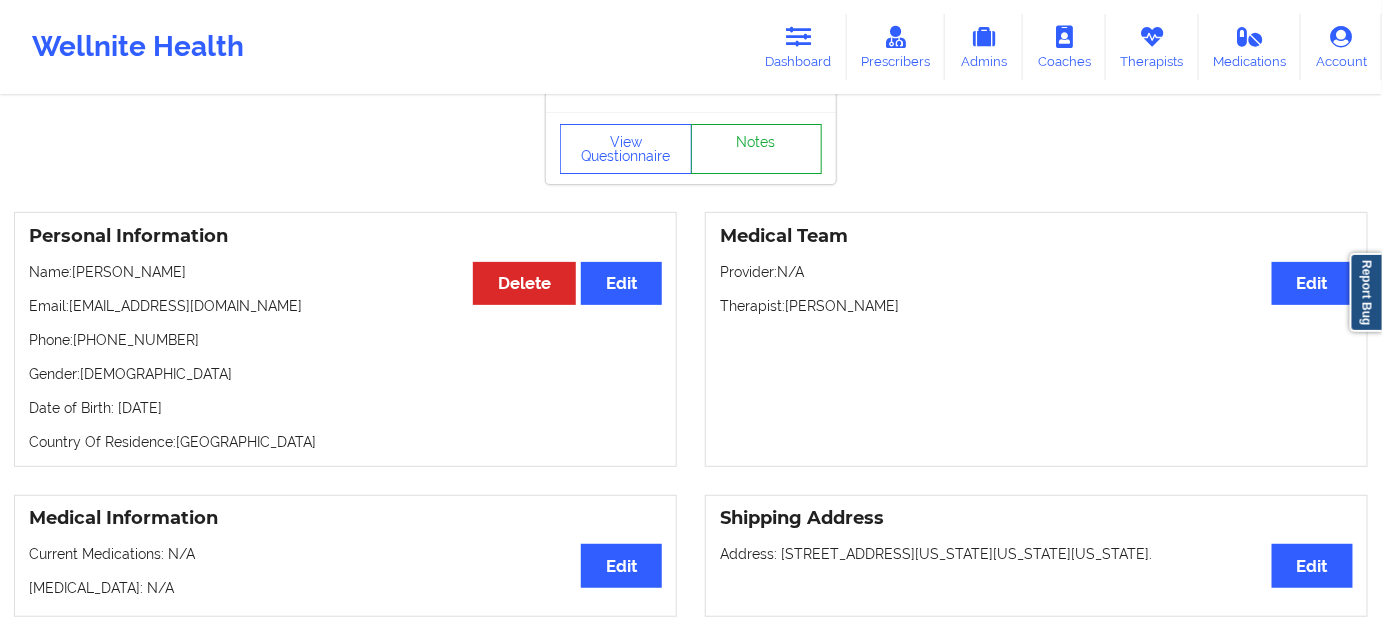 click on "Notes" at bounding box center [757, 149] 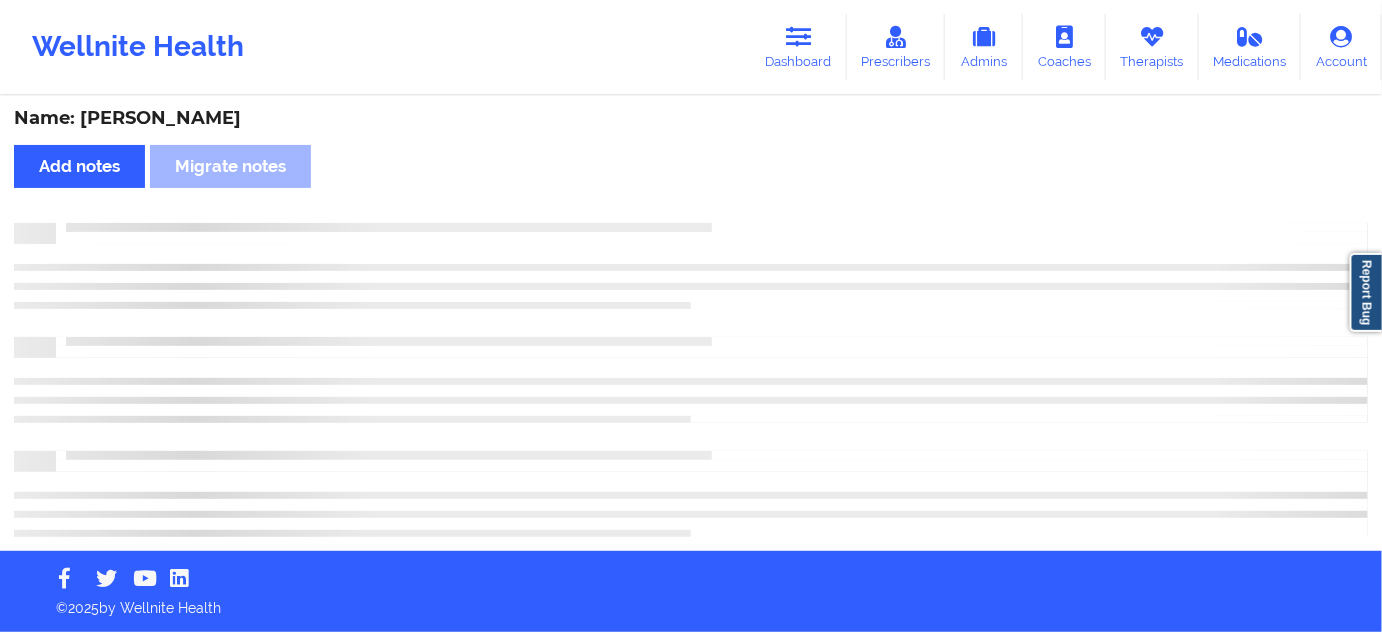 scroll, scrollTop: 60, scrollLeft: 0, axis: vertical 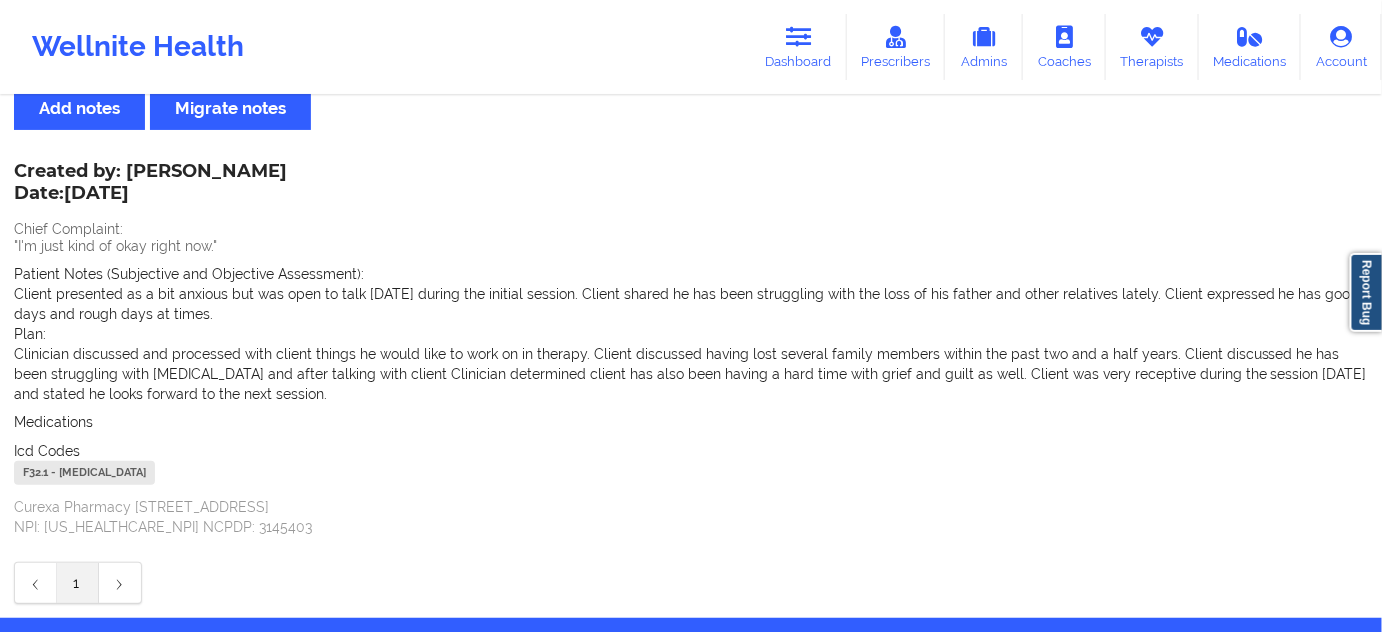 click on "F32.1 - Major Depressive Disorder, Single Episode, Moderate" at bounding box center [84, 473] 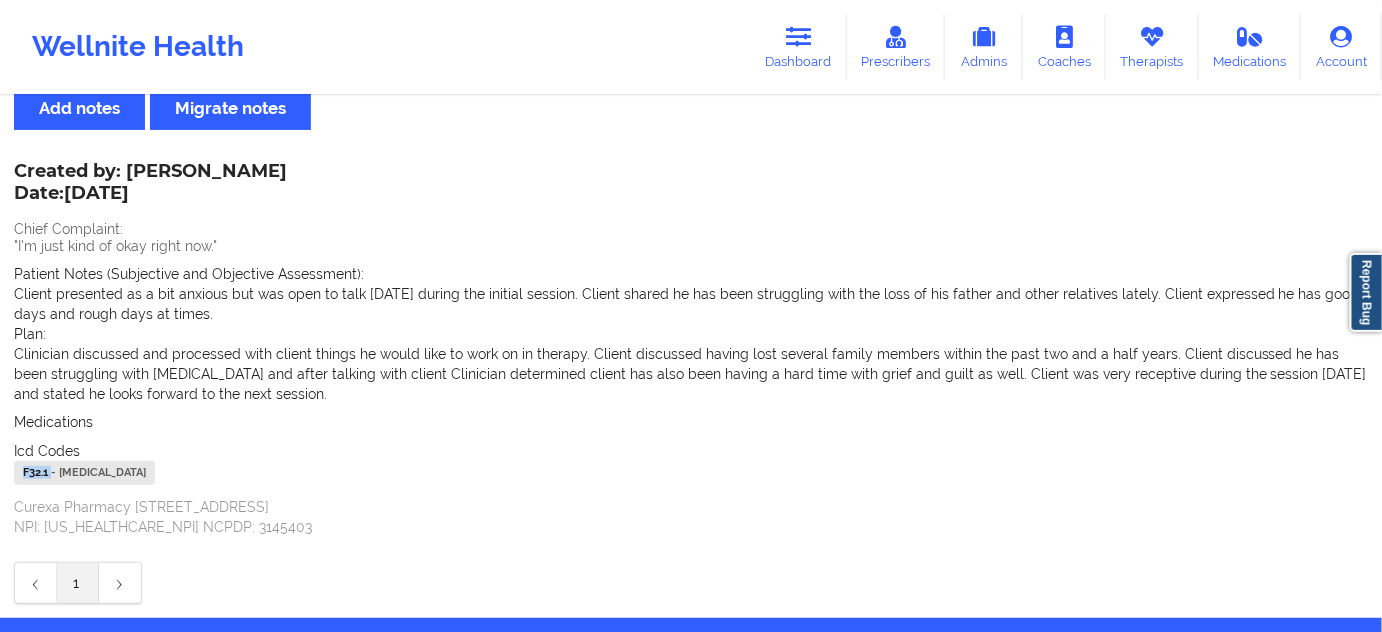 click on "F32.1 - Major Depressive Disorder, Single Episode, Moderate" at bounding box center (84, 473) 